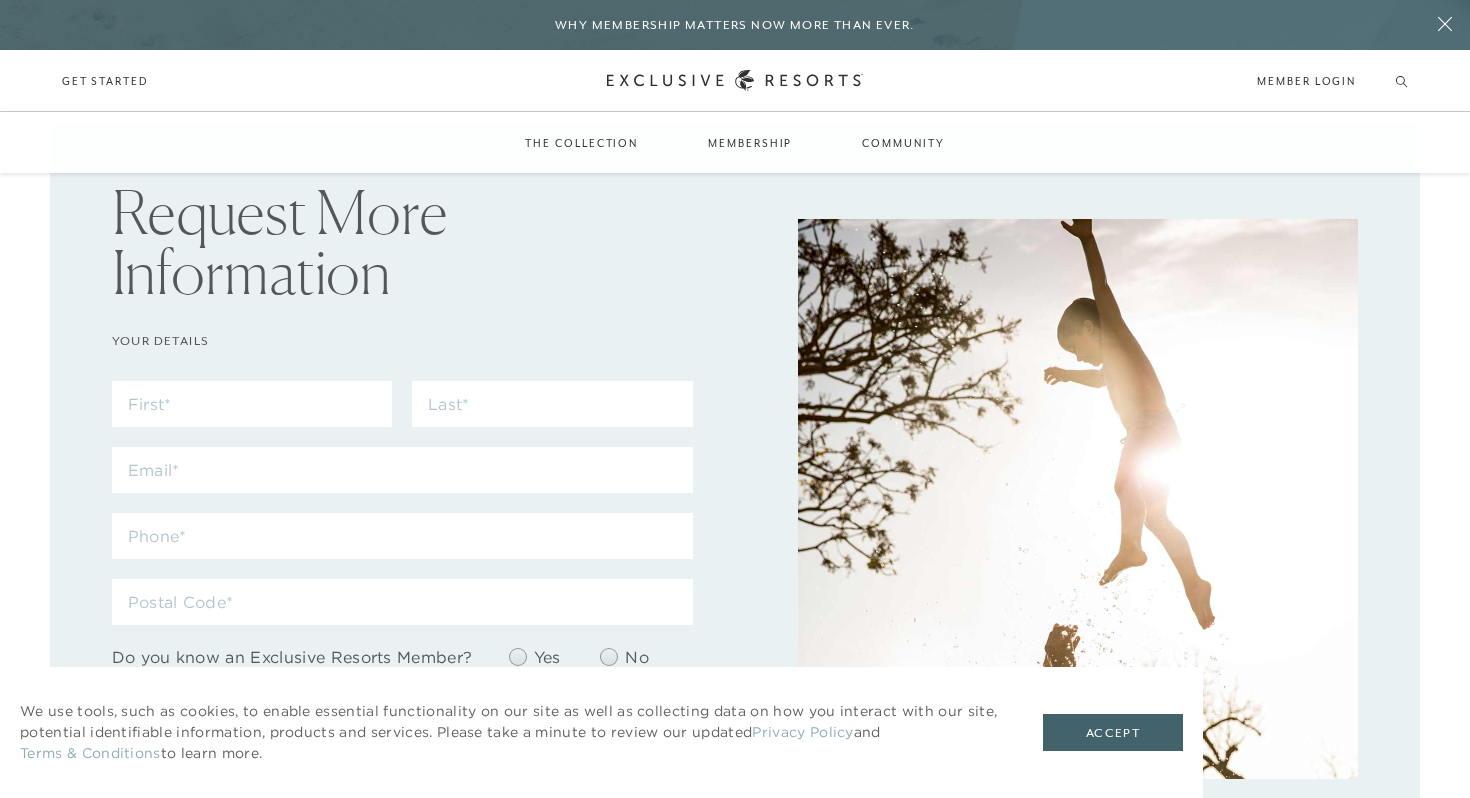 scroll, scrollTop: 0, scrollLeft: 0, axis: both 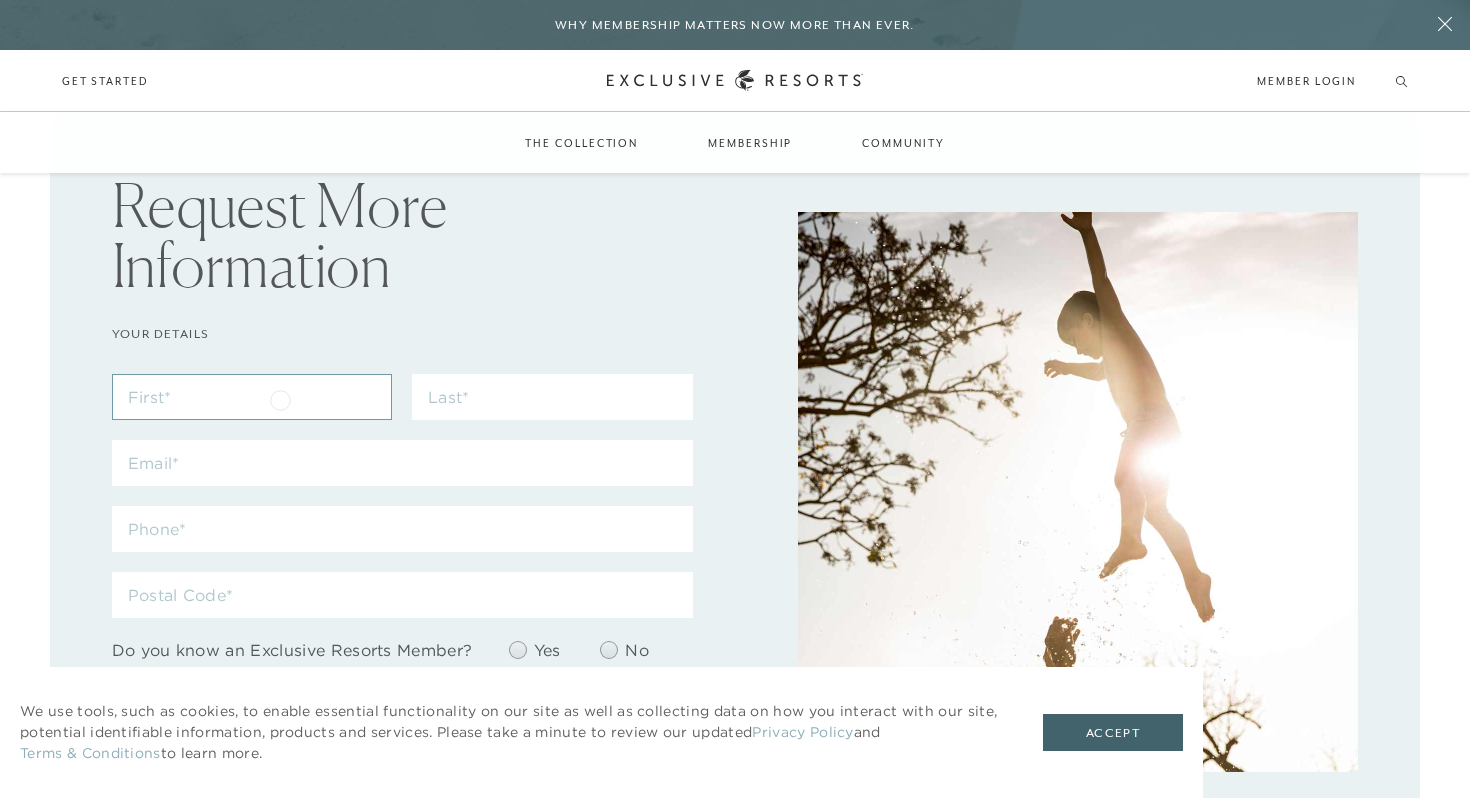 click at bounding box center [252, 397] 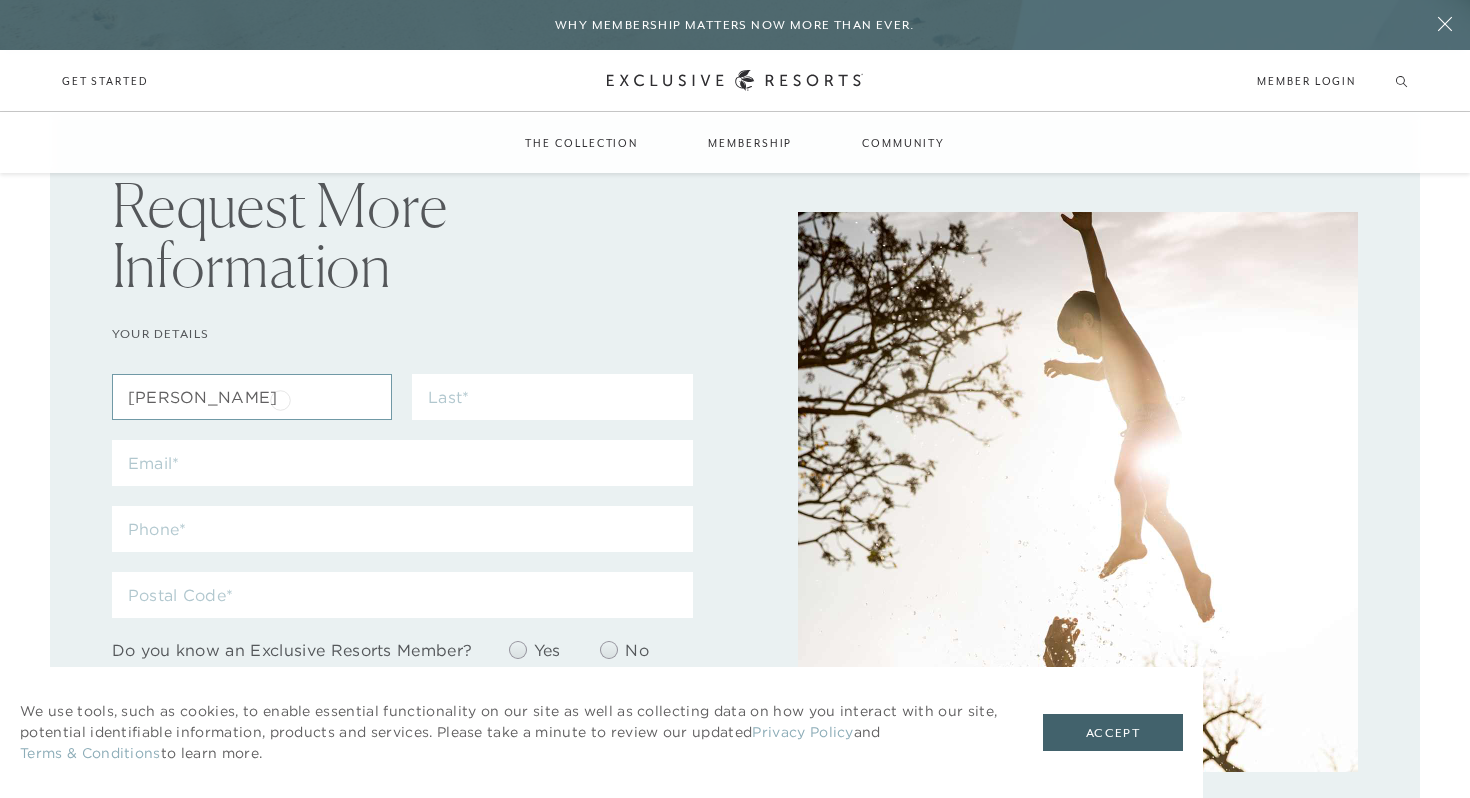 type on "[PERSON_NAME]" 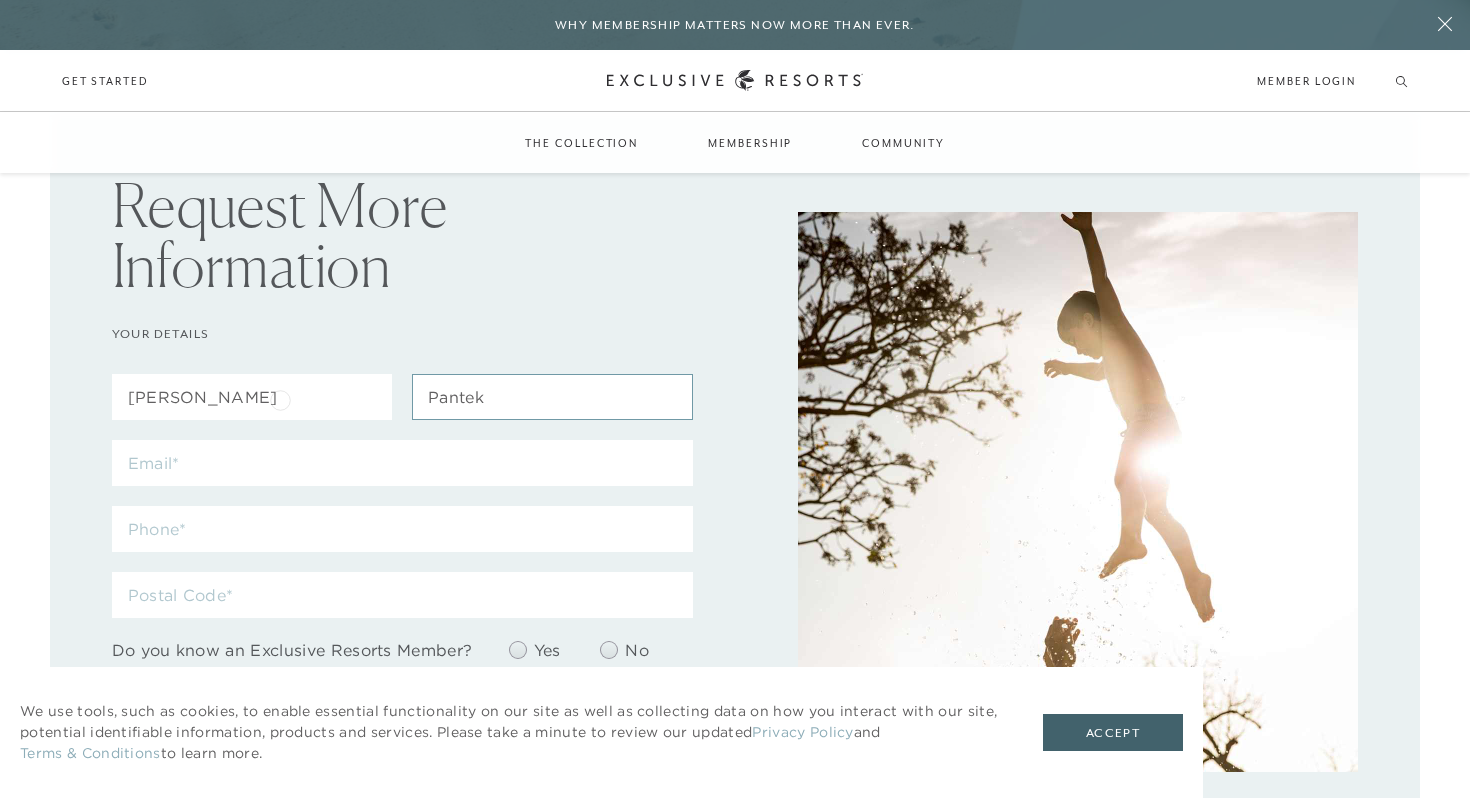 type on "Pantek" 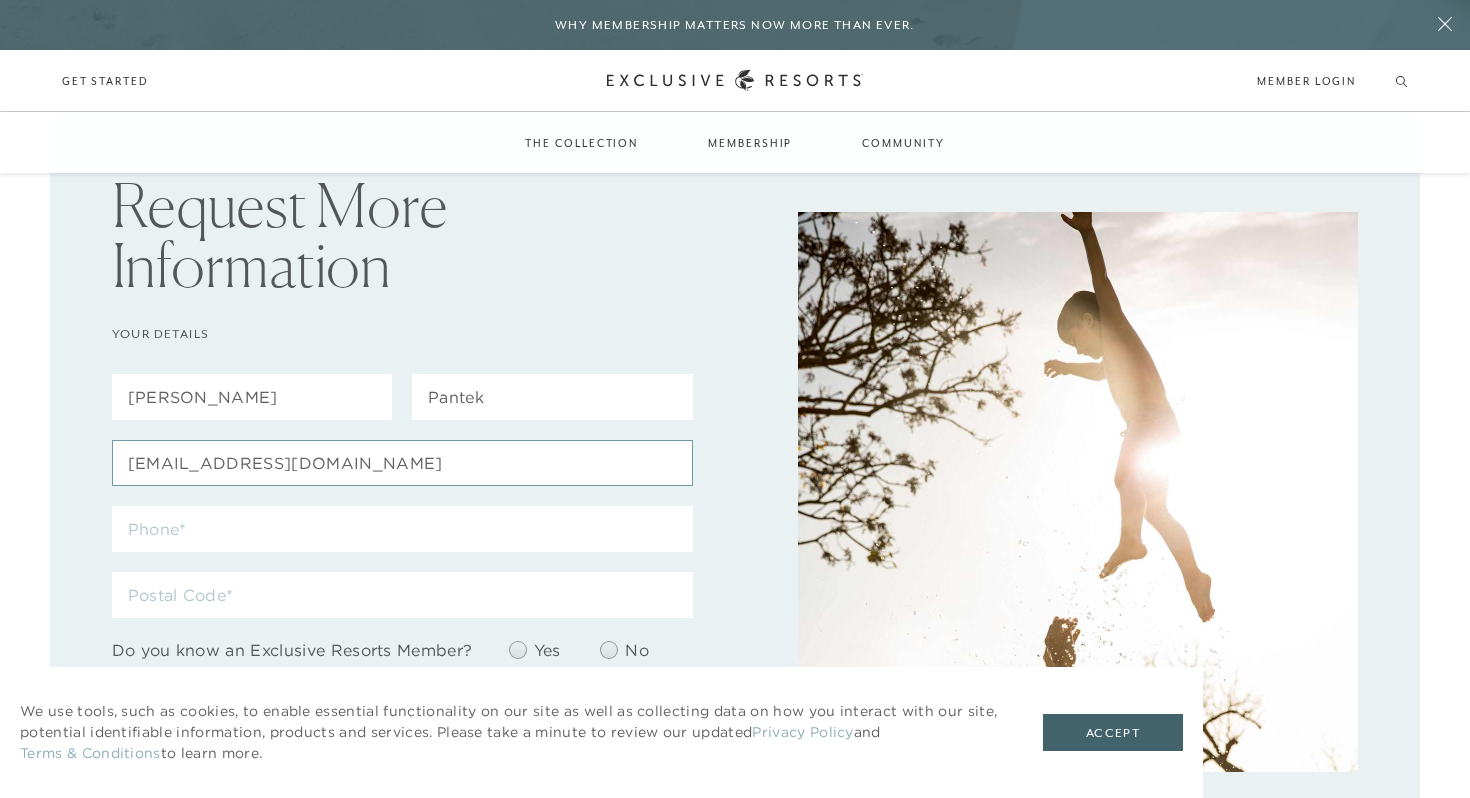 type on "[EMAIL_ADDRESS][DOMAIN_NAME]" 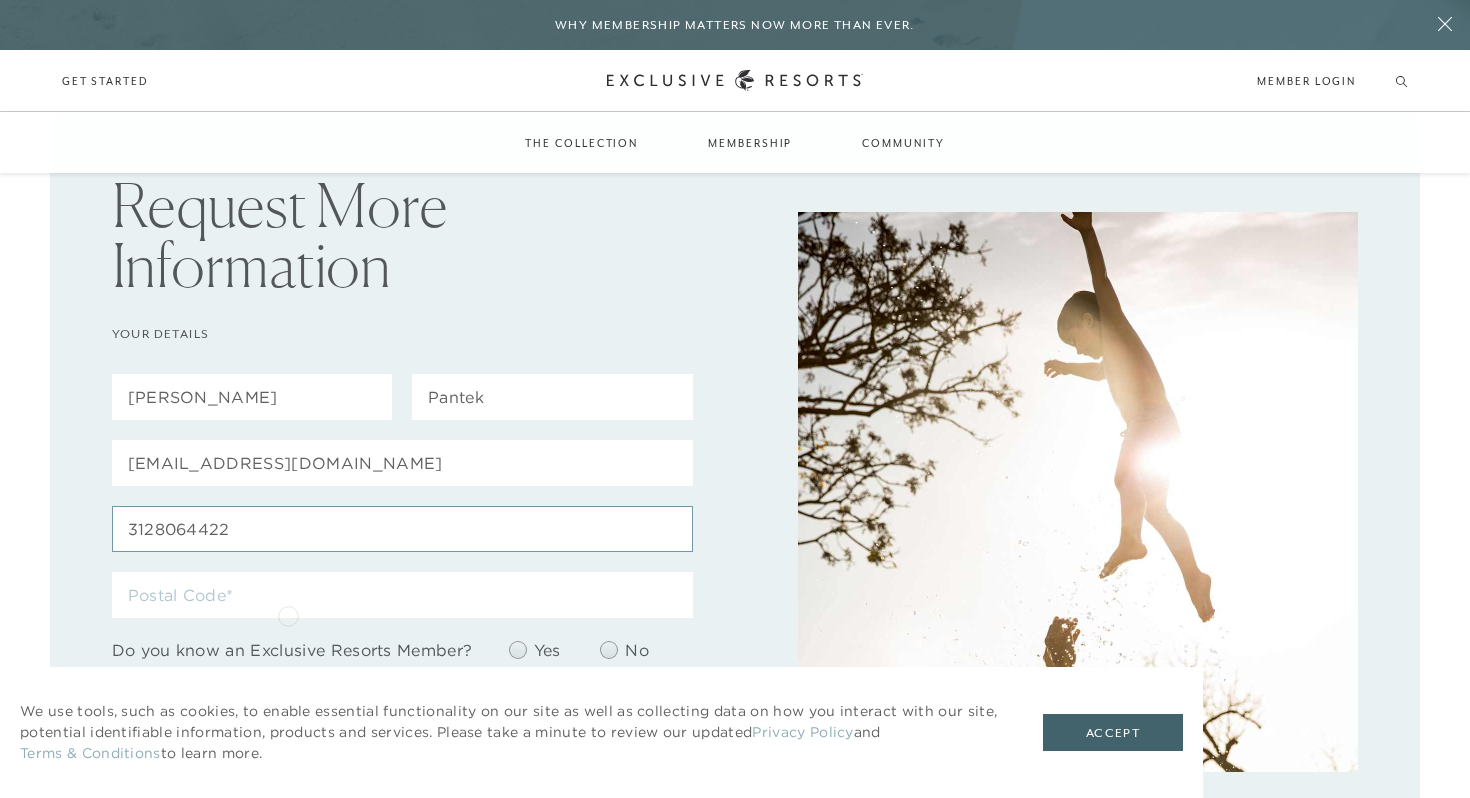 type on "3128064422" 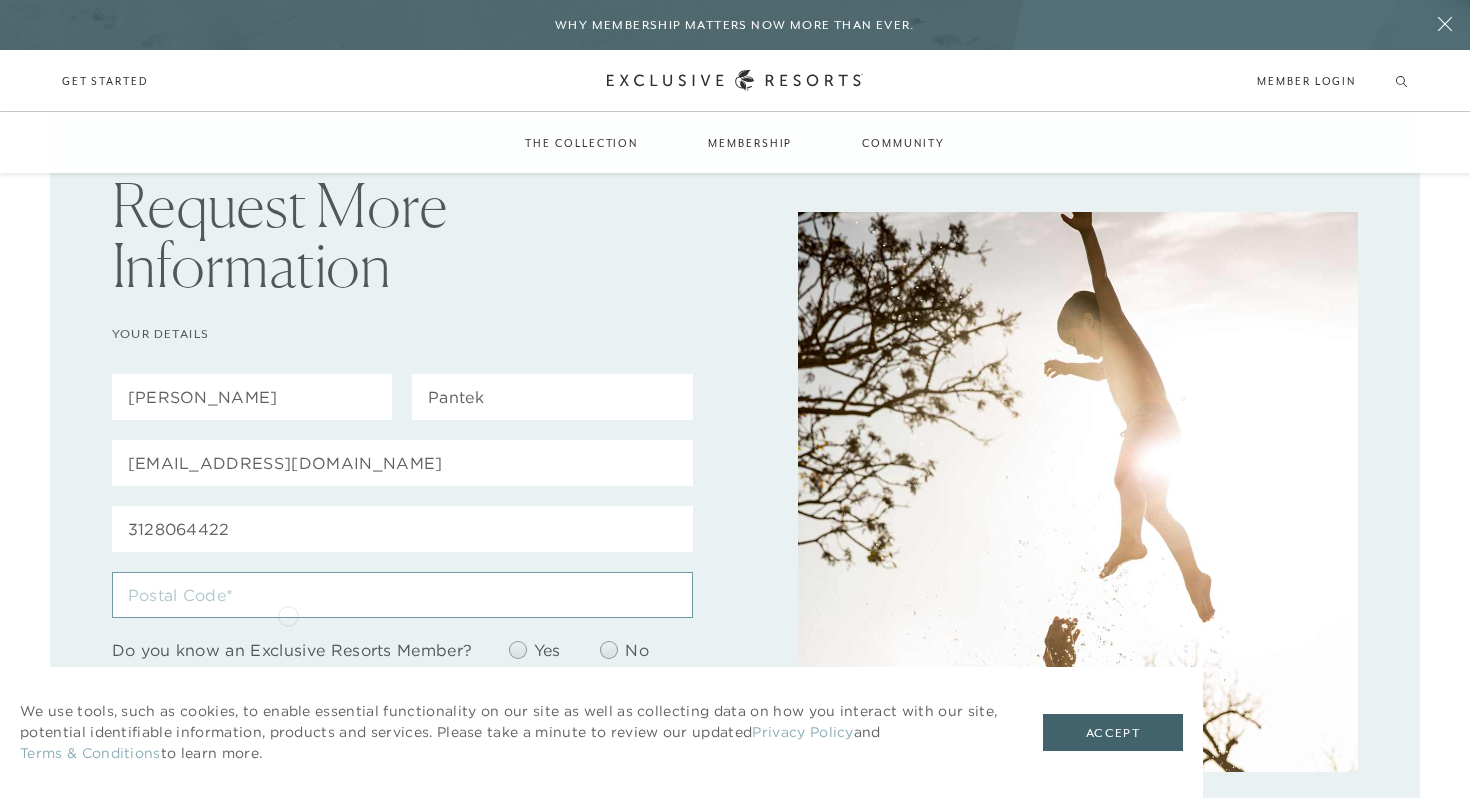 click at bounding box center [402, 595] 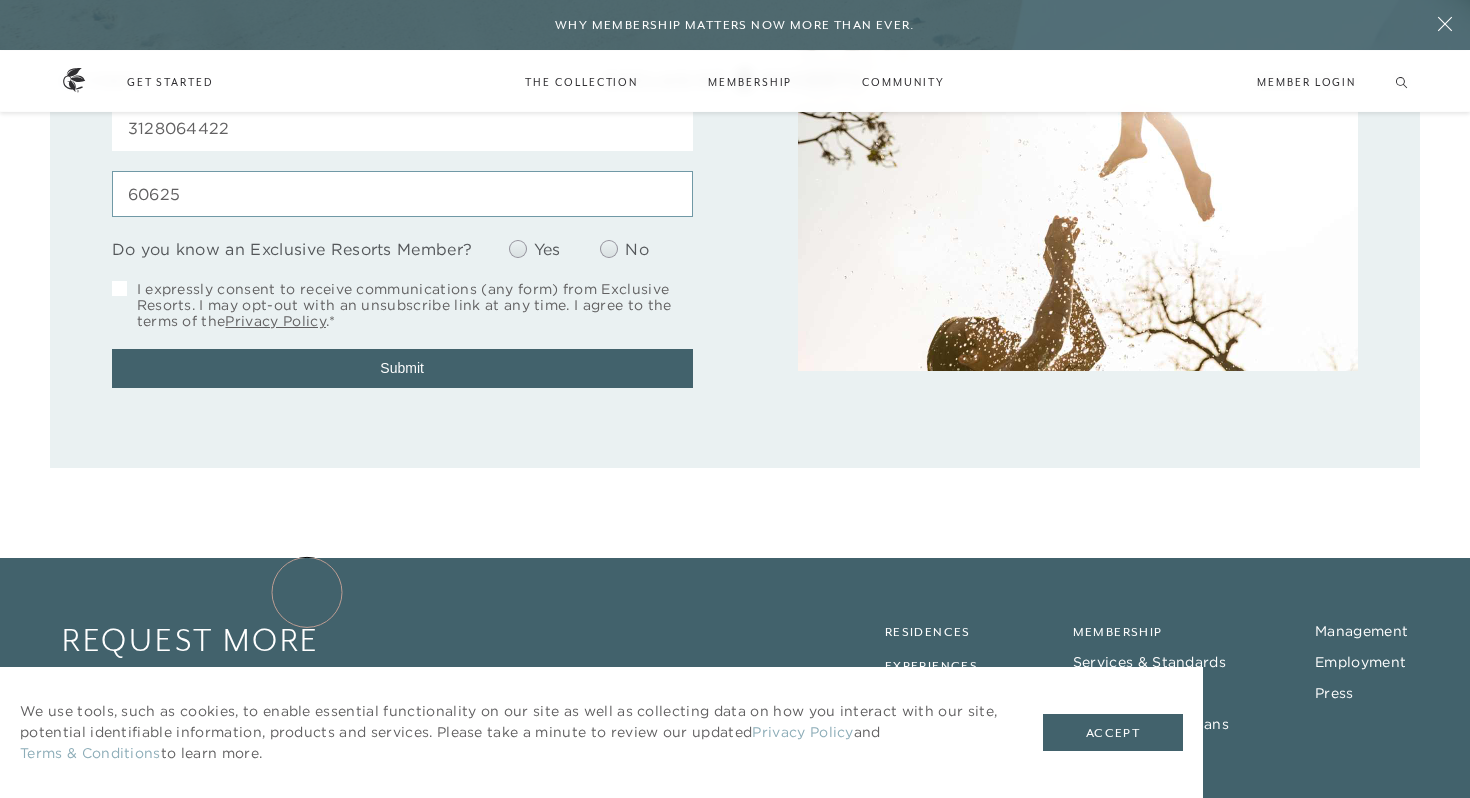 scroll, scrollTop: 397, scrollLeft: 0, axis: vertical 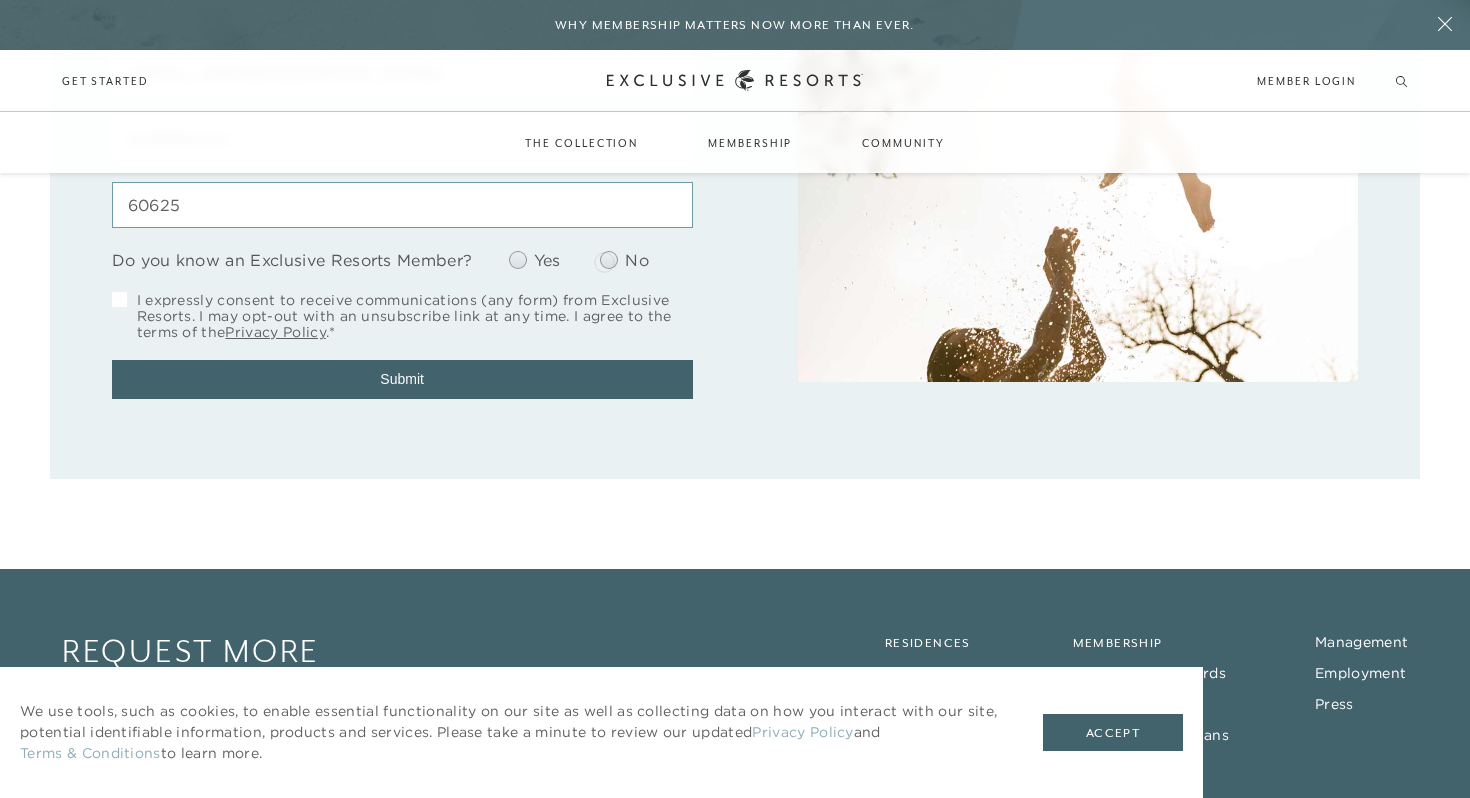 type on "60625" 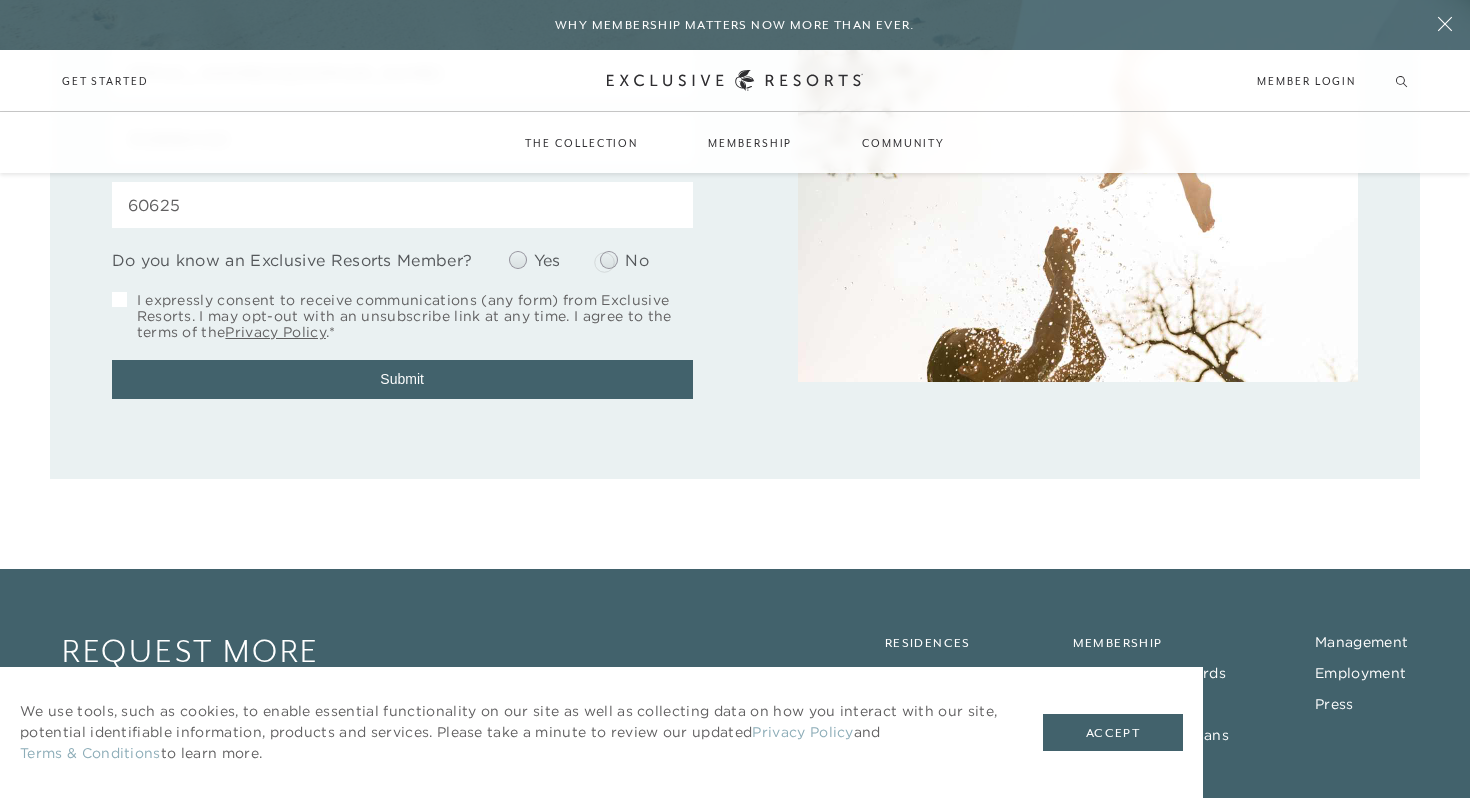 click at bounding box center [609, 260] 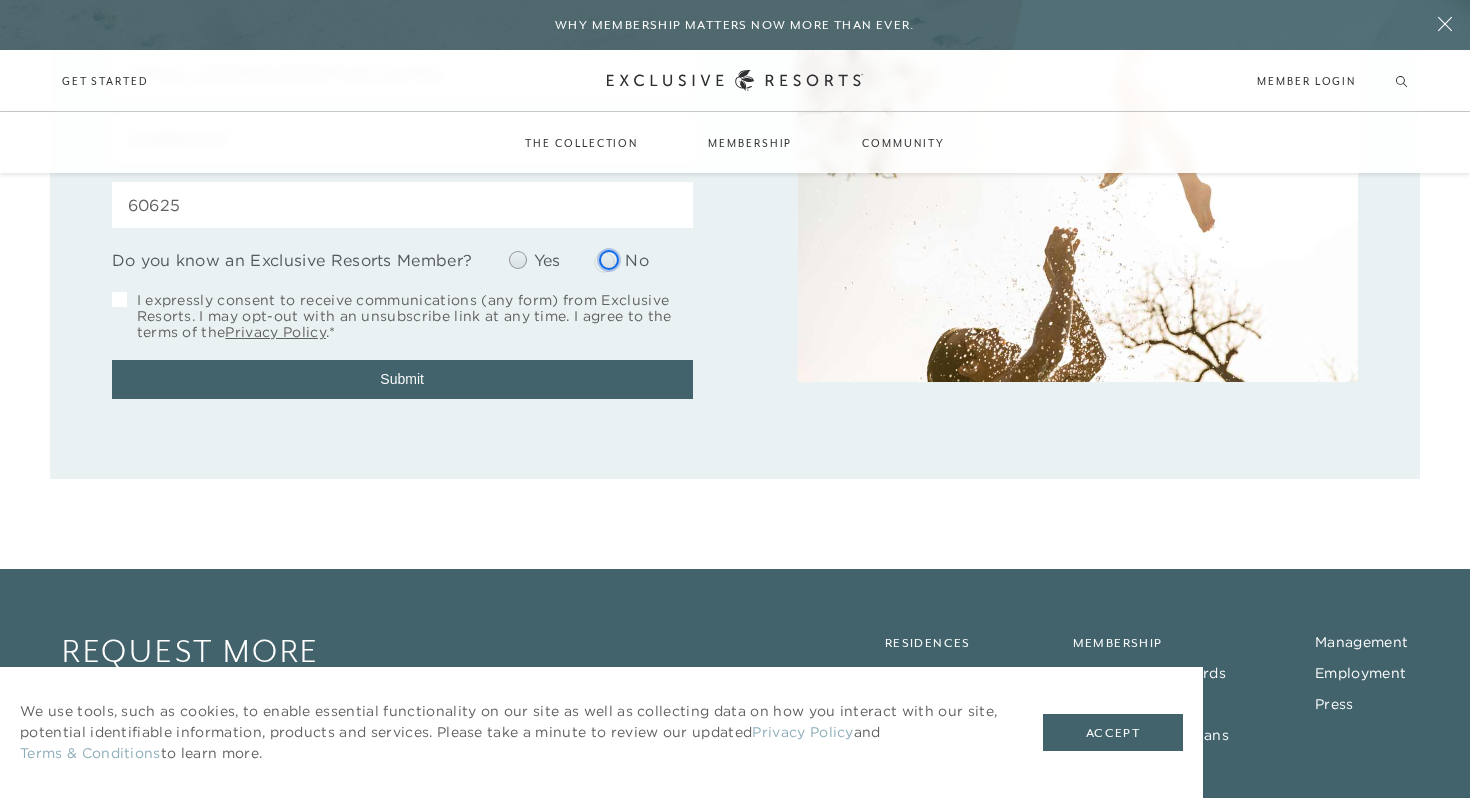 radio on "true" 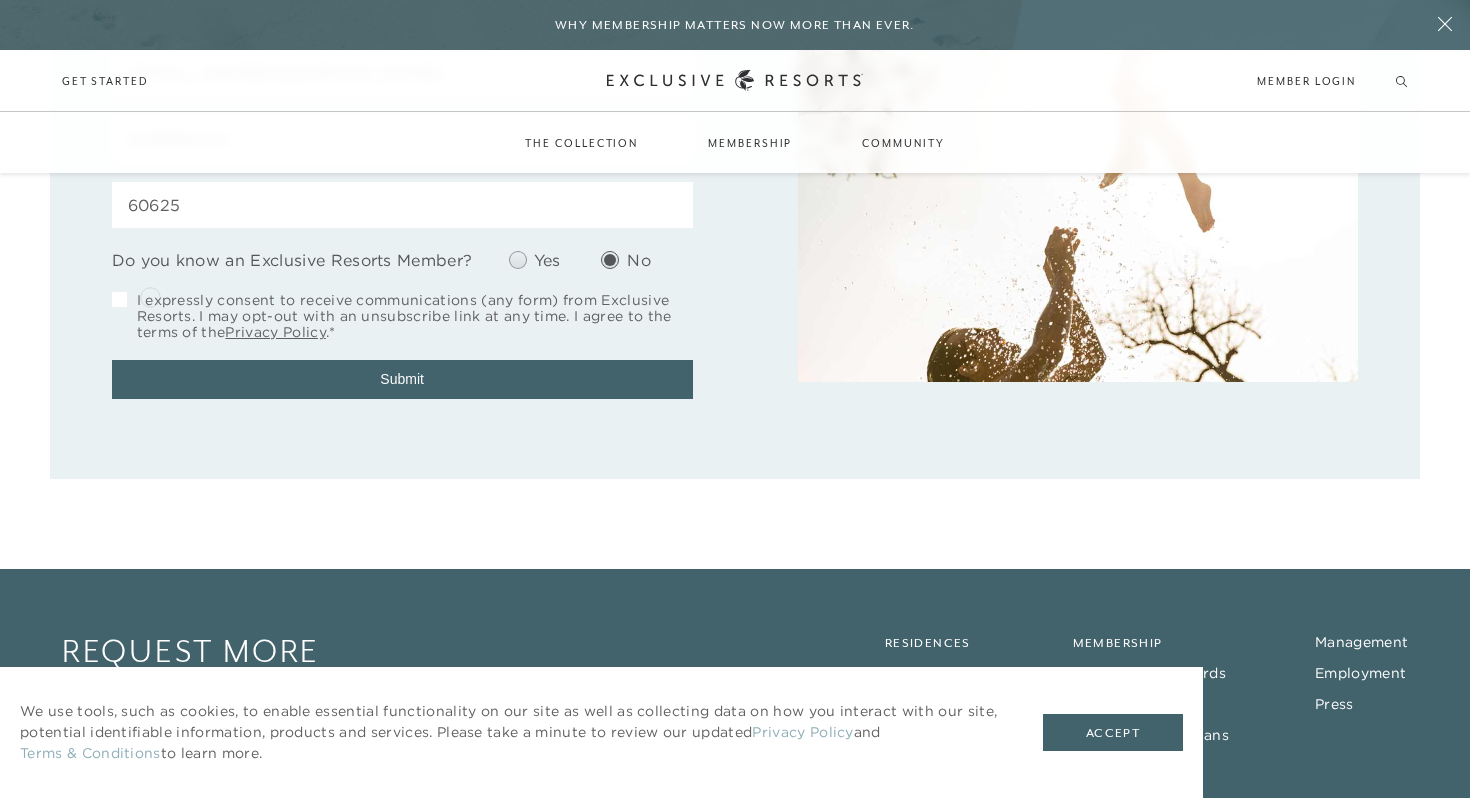 click on "I expressly consent to receive communications (any form) from Exclusive Resorts. I may opt-out with an unsubscribe link at any time. I agree to the terms of the  Privacy Policy .*" at bounding box center [415, 316] 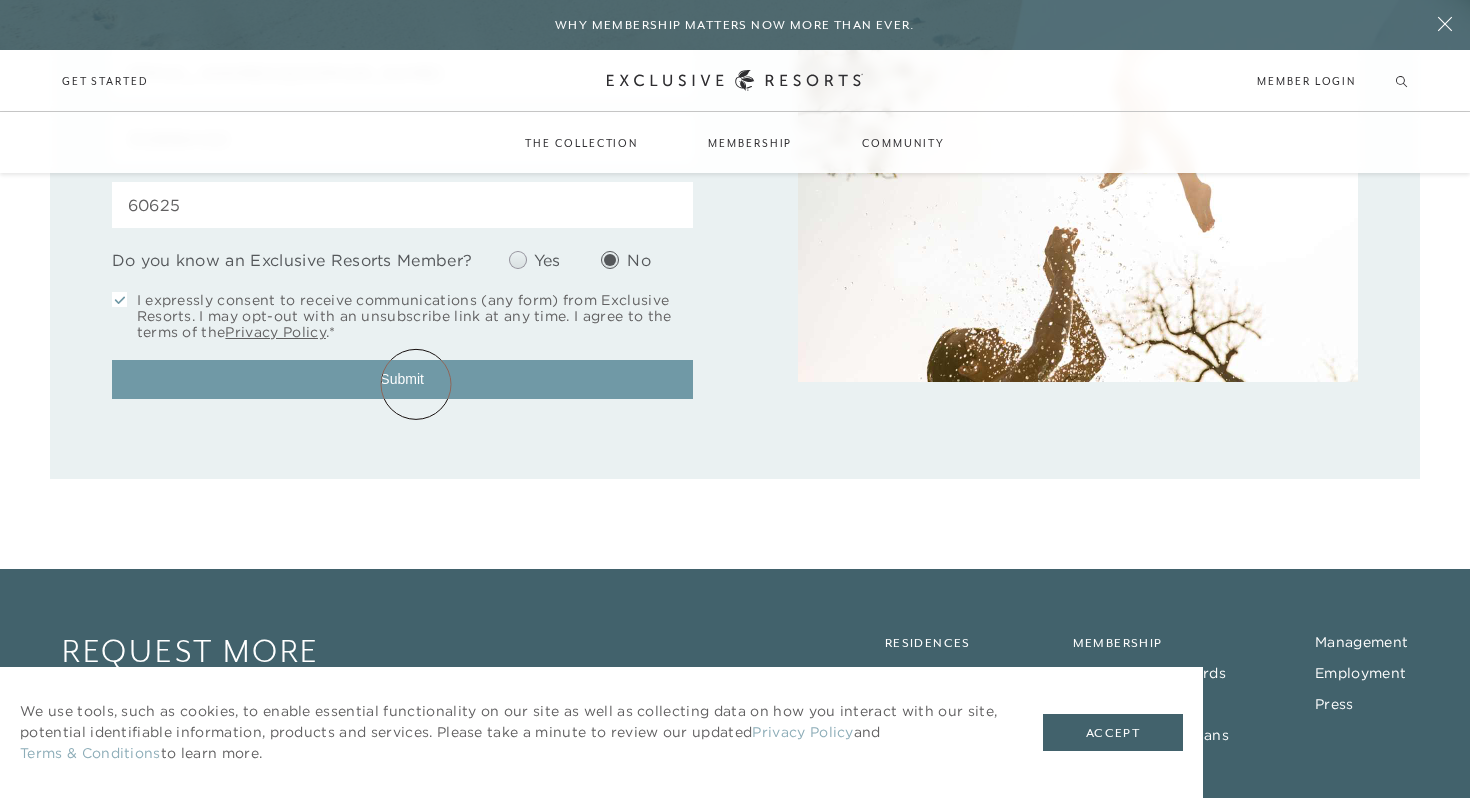 click on "Submit" at bounding box center [402, 379] 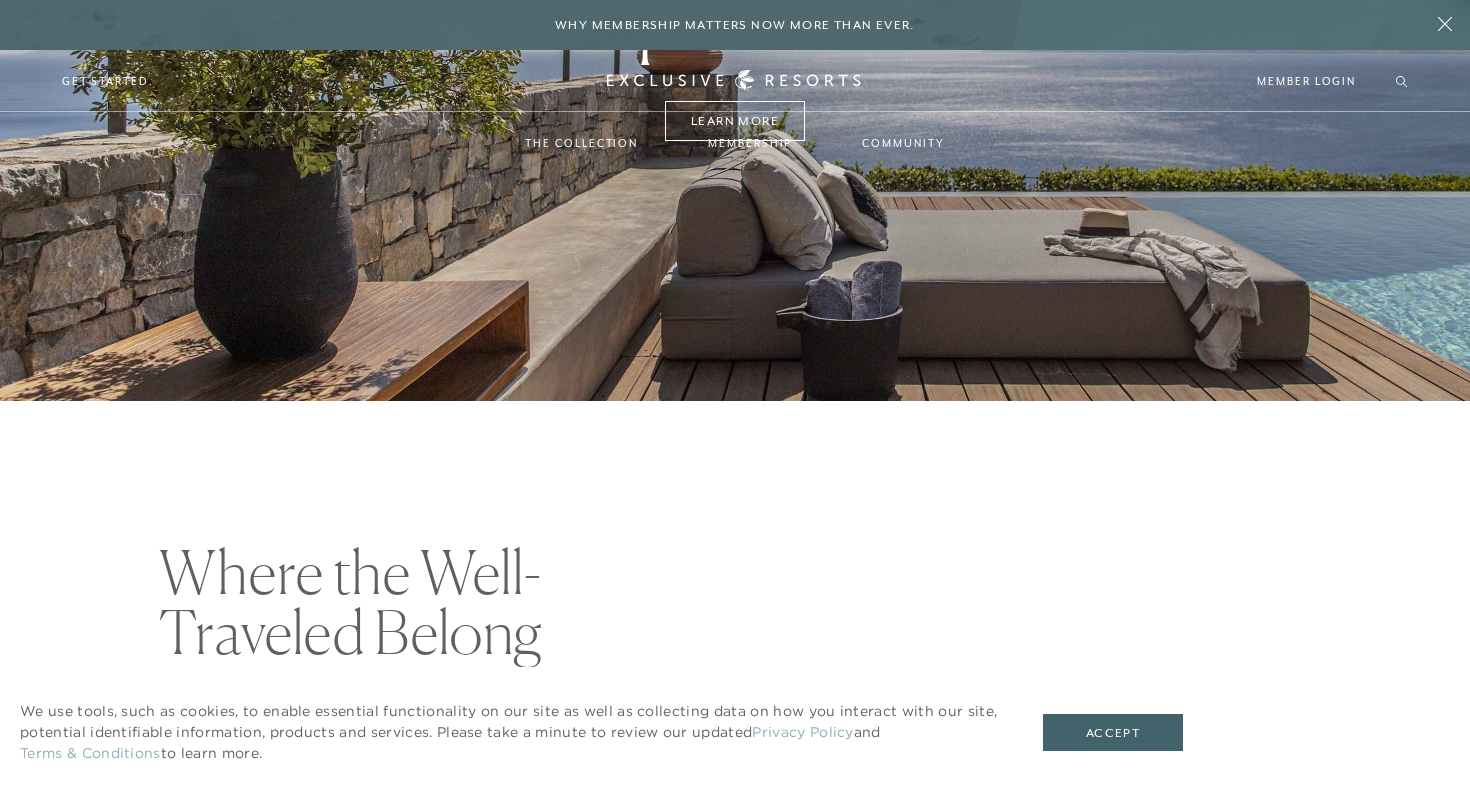 scroll, scrollTop: 0, scrollLeft: 0, axis: both 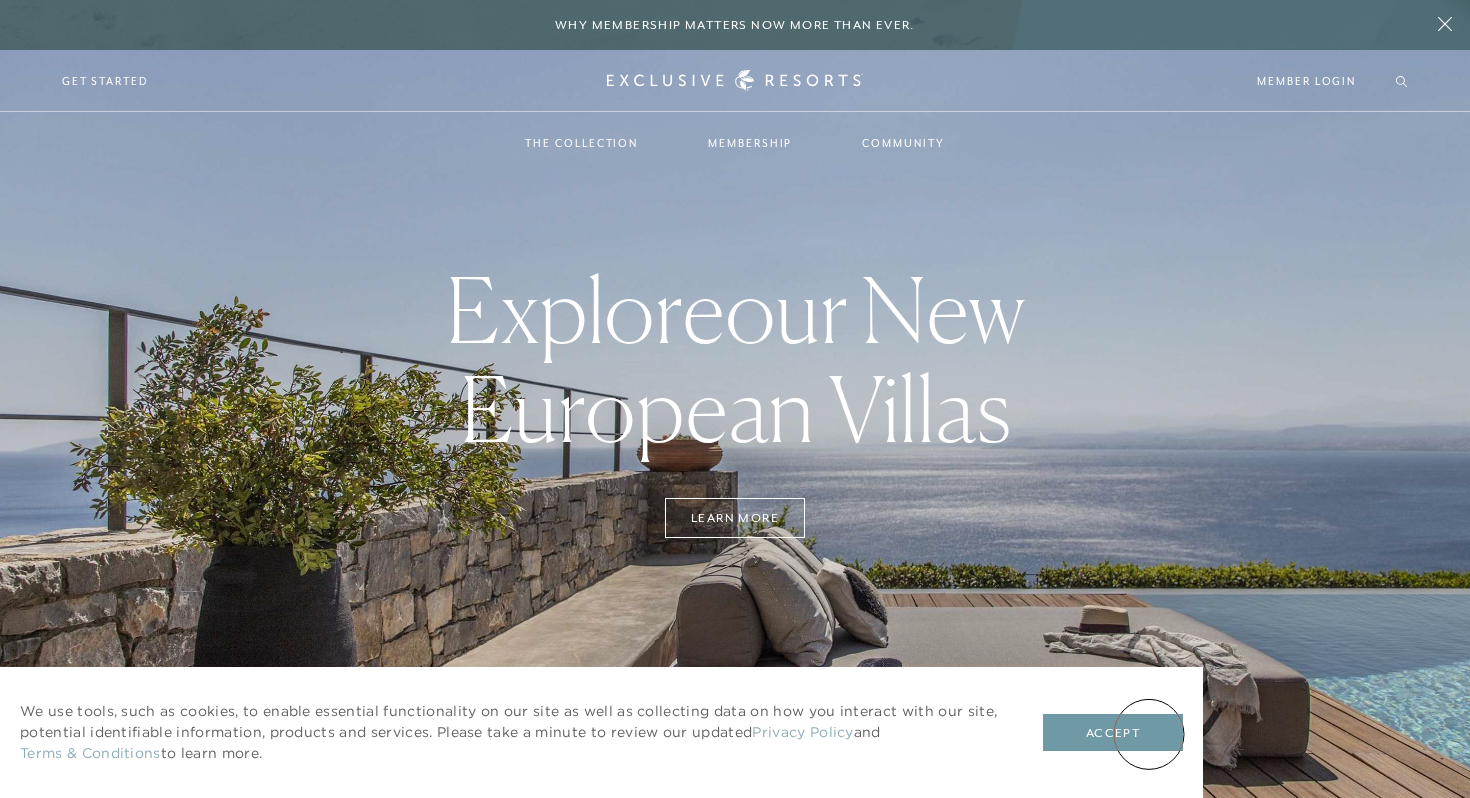 click on "Accept" at bounding box center (1113, 733) 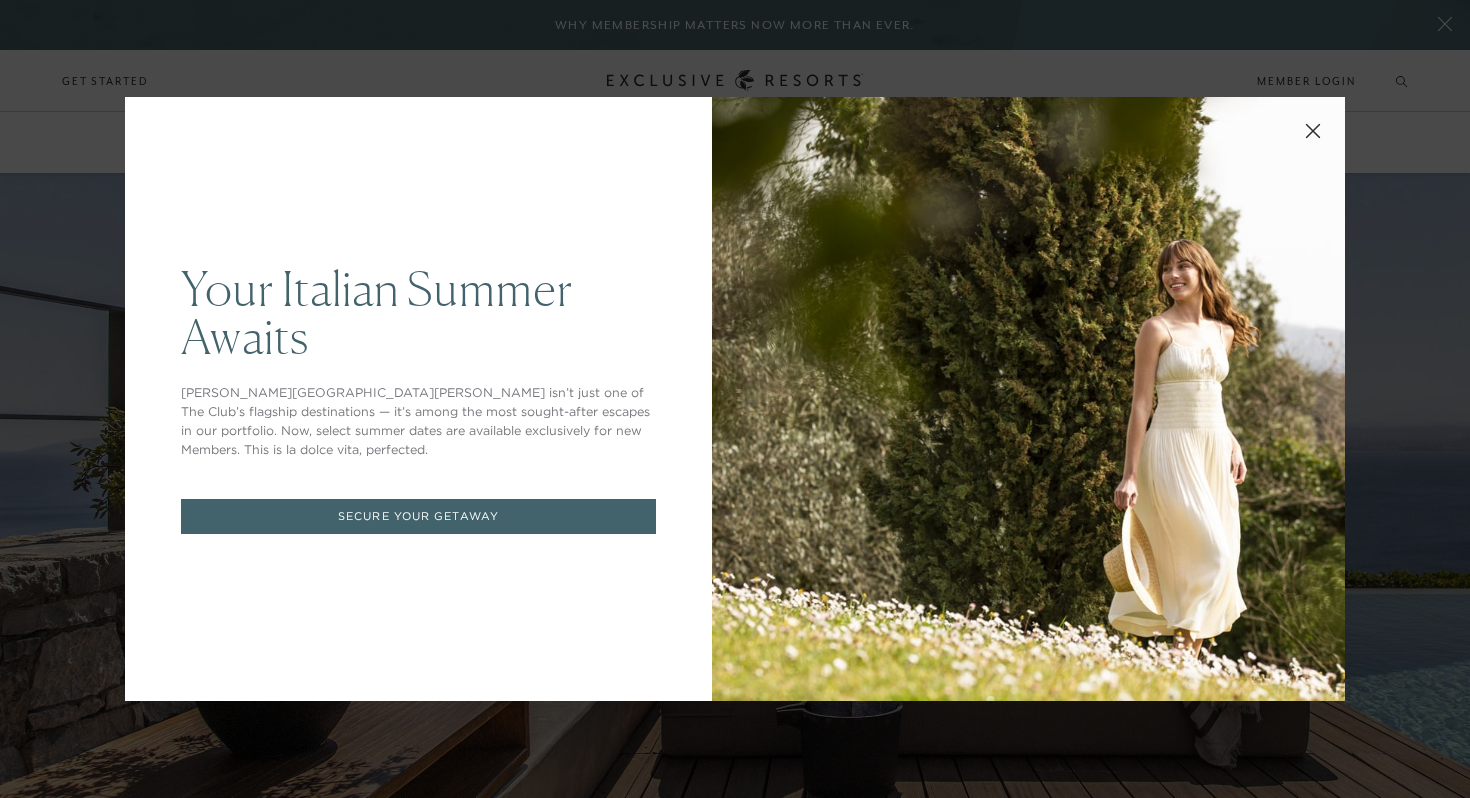 scroll, scrollTop: 0, scrollLeft: 0, axis: both 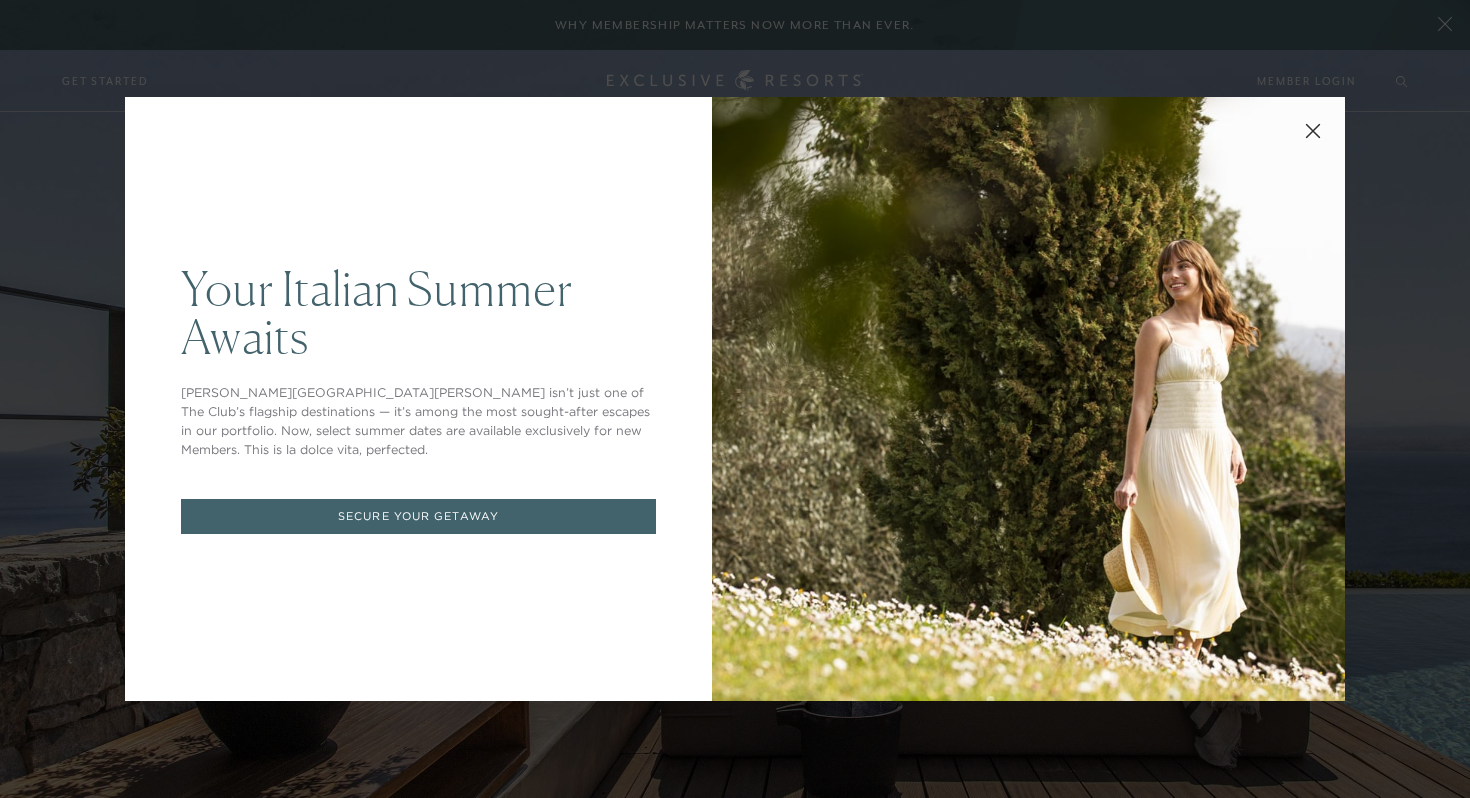 click 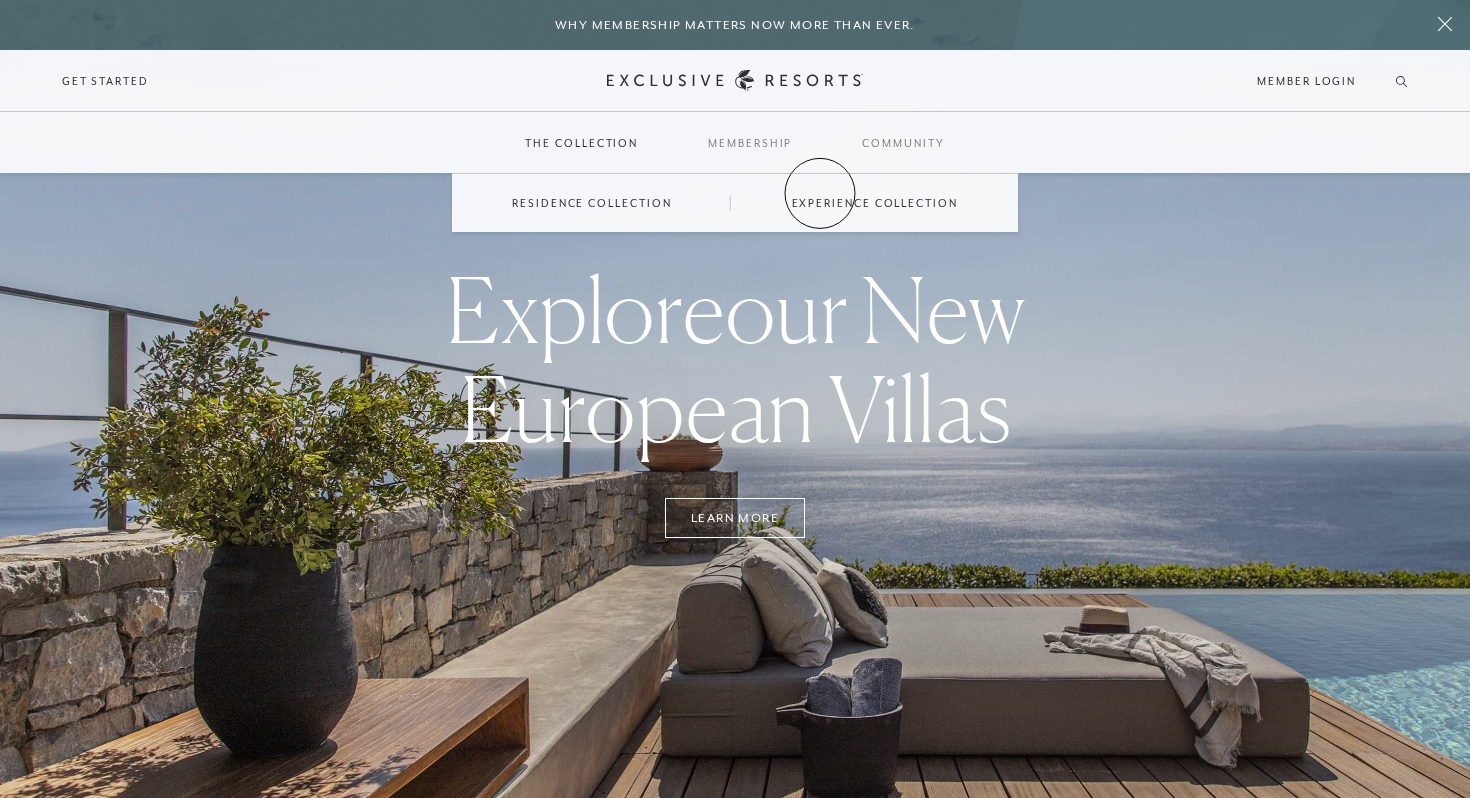 click on "Experience Collection" at bounding box center (875, 203) 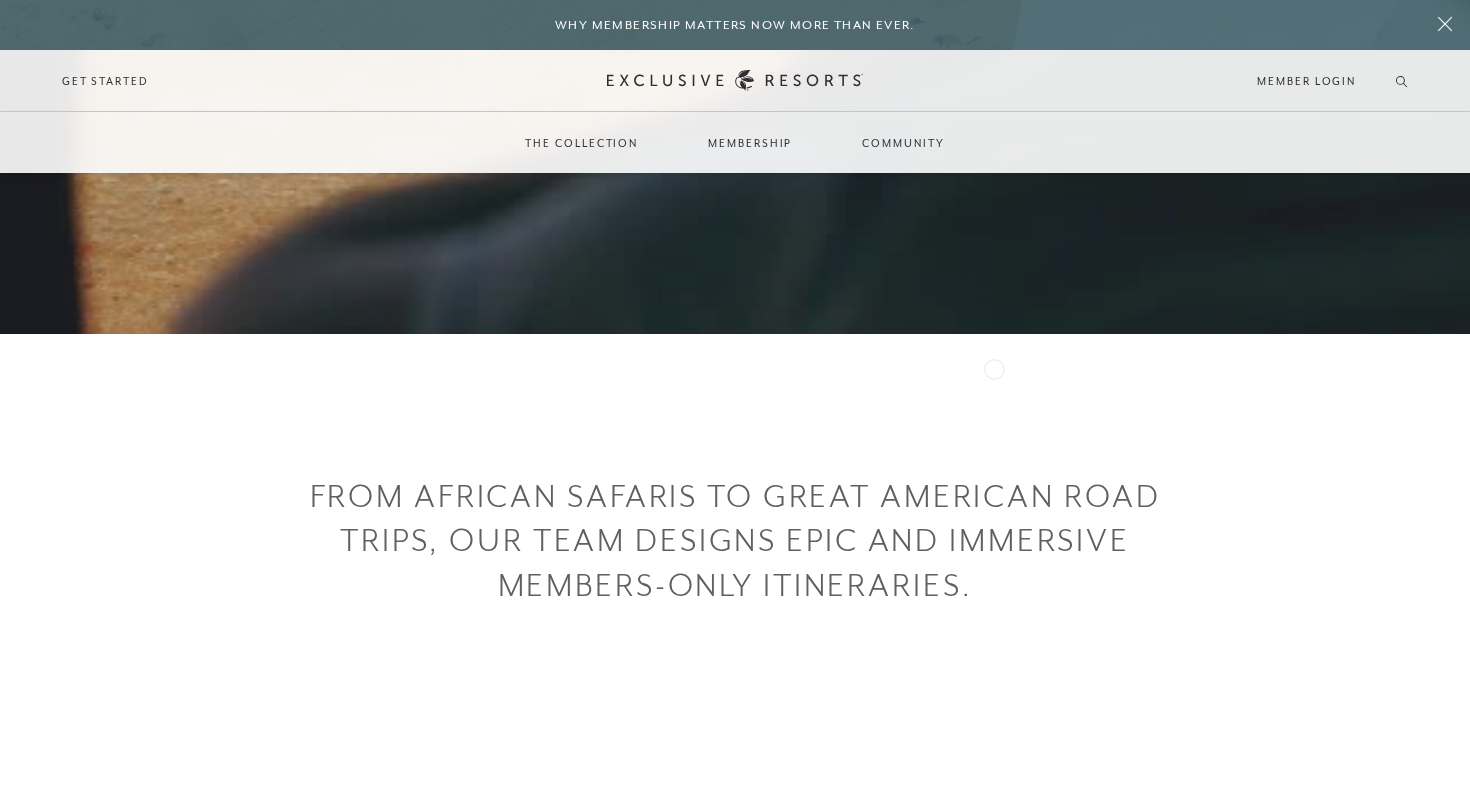 scroll, scrollTop: 387, scrollLeft: 0, axis: vertical 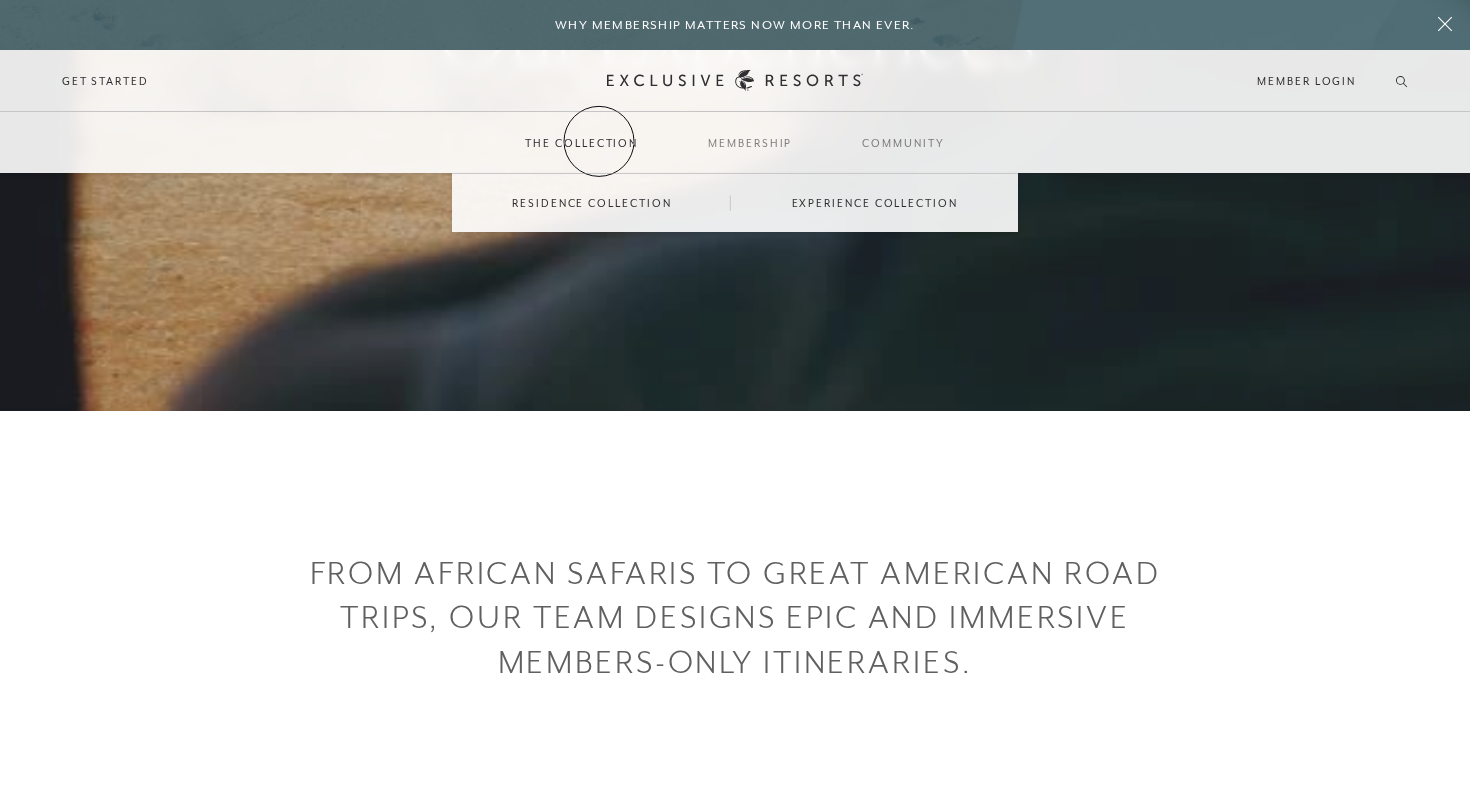 click on "The Collection" at bounding box center [581, 143] 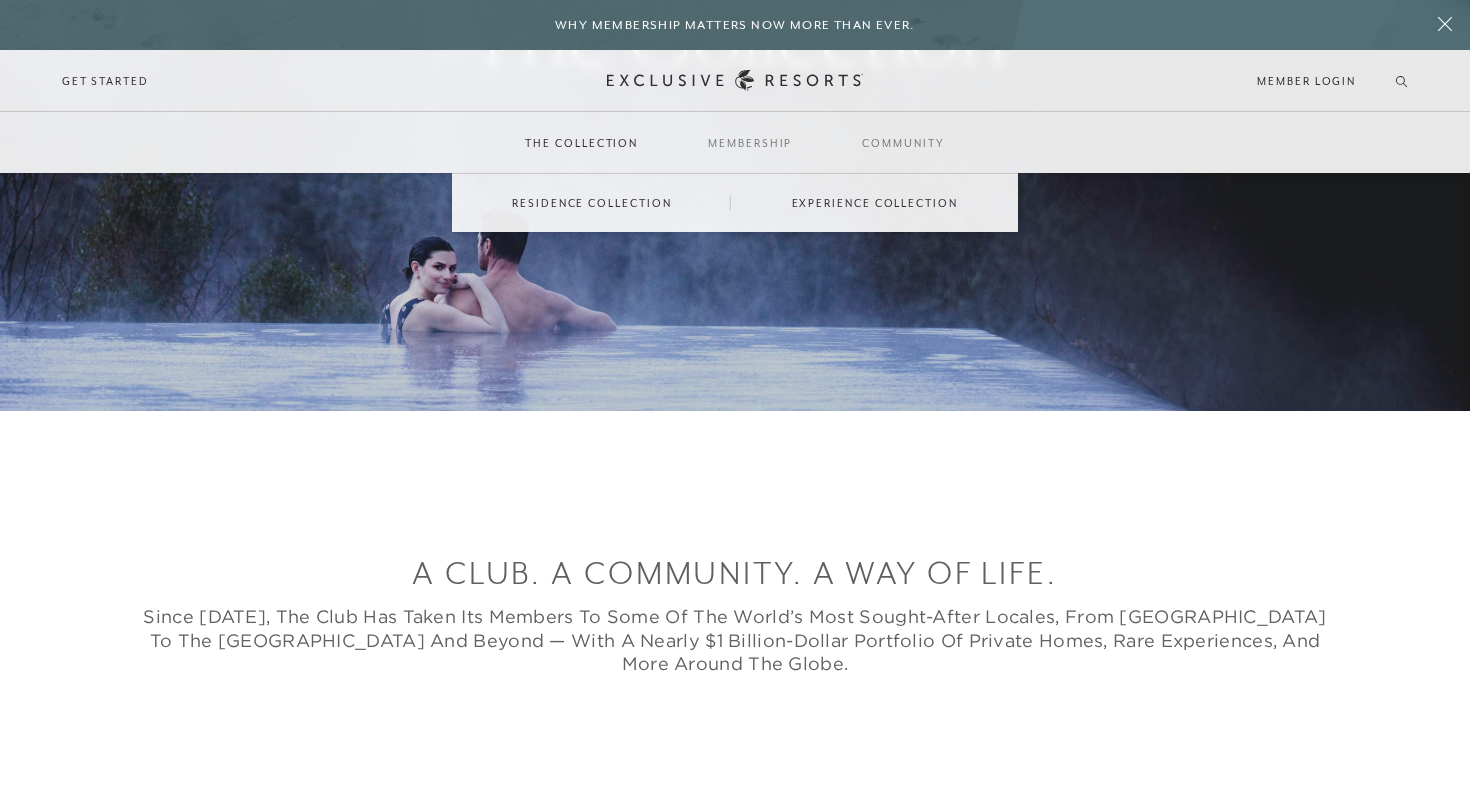 scroll, scrollTop: 0, scrollLeft: 0, axis: both 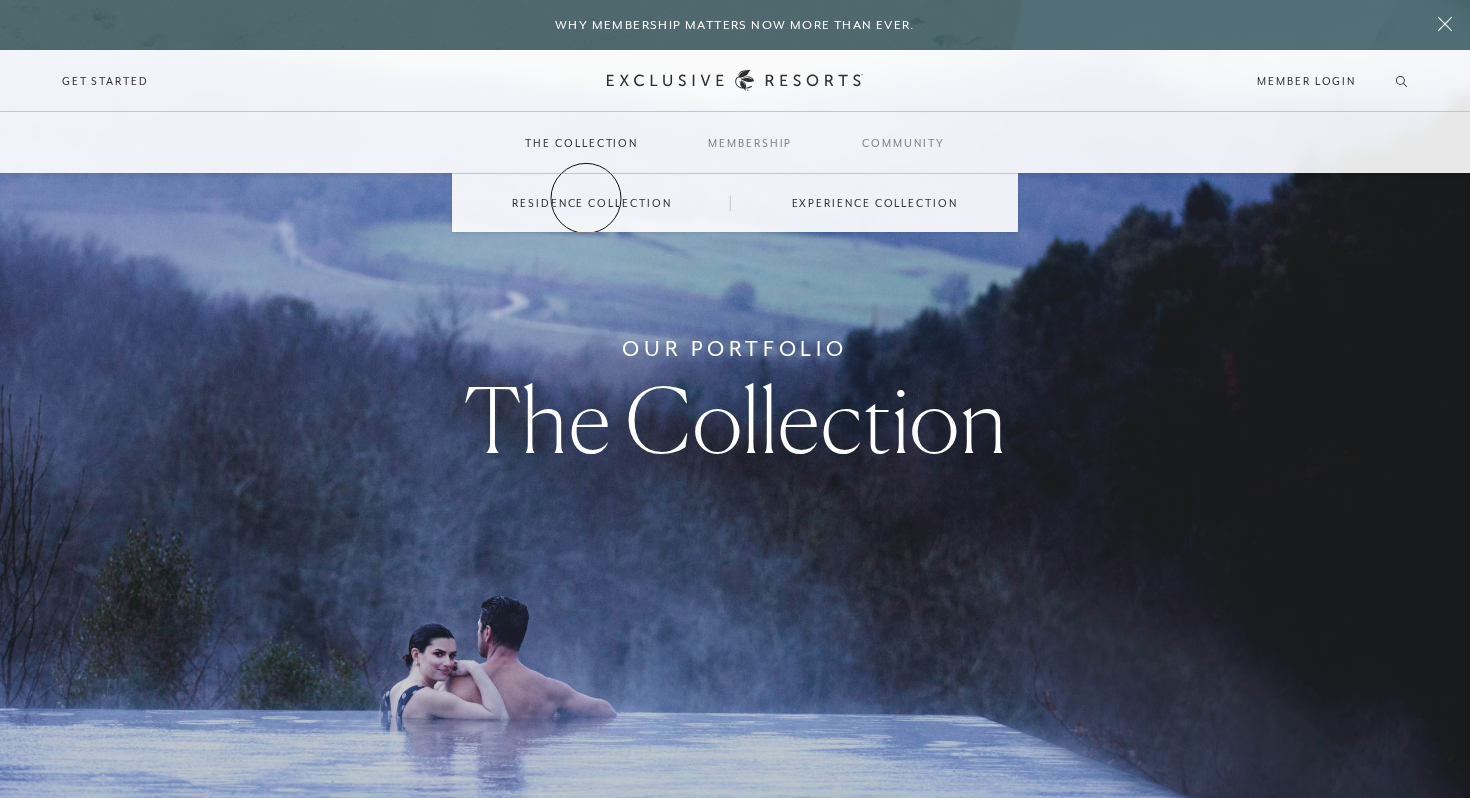 click on "Residence Collection" at bounding box center (591, 203) 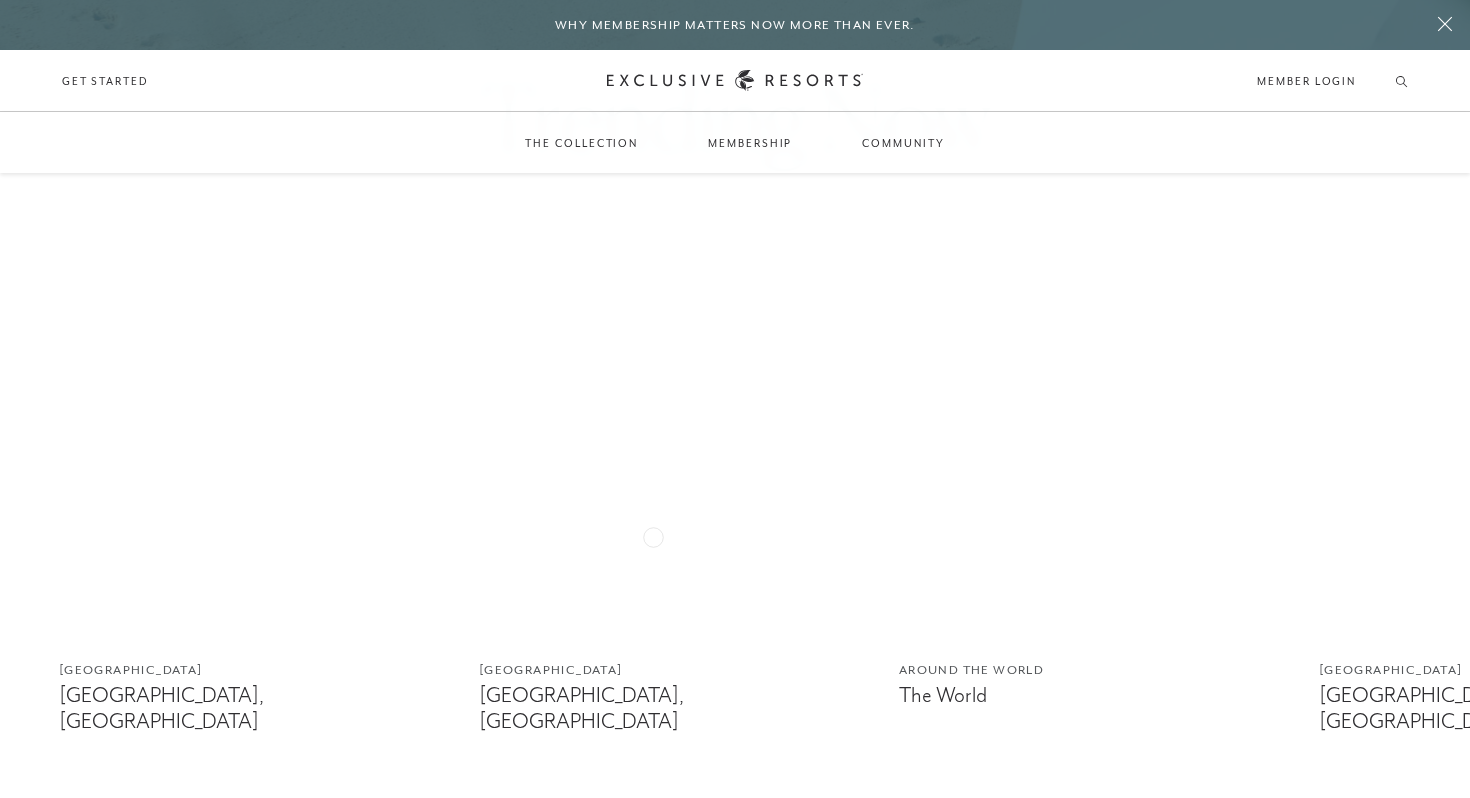 scroll, scrollTop: 1135, scrollLeft: 0, axis: vertical 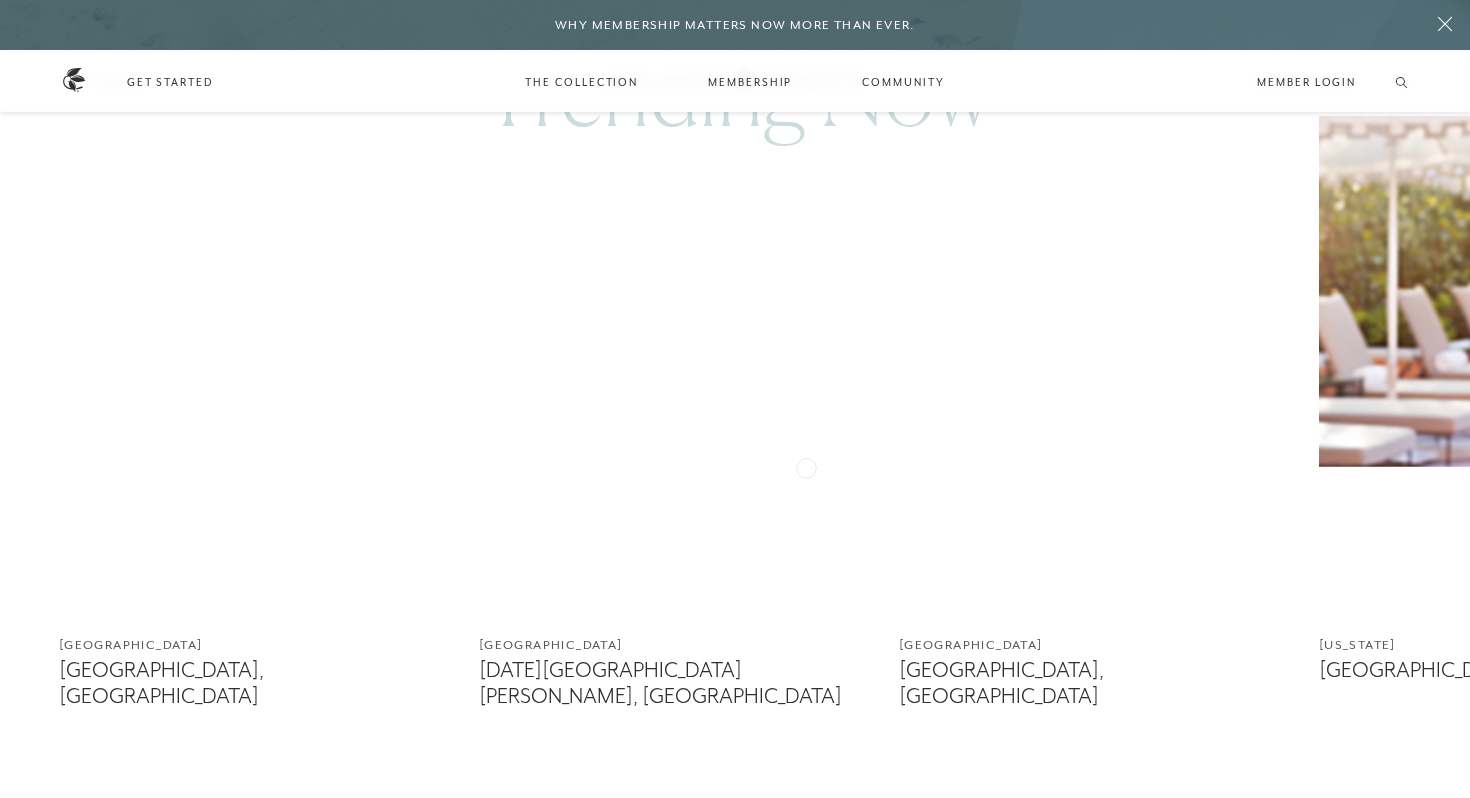 click at bounding box center [679, 366] 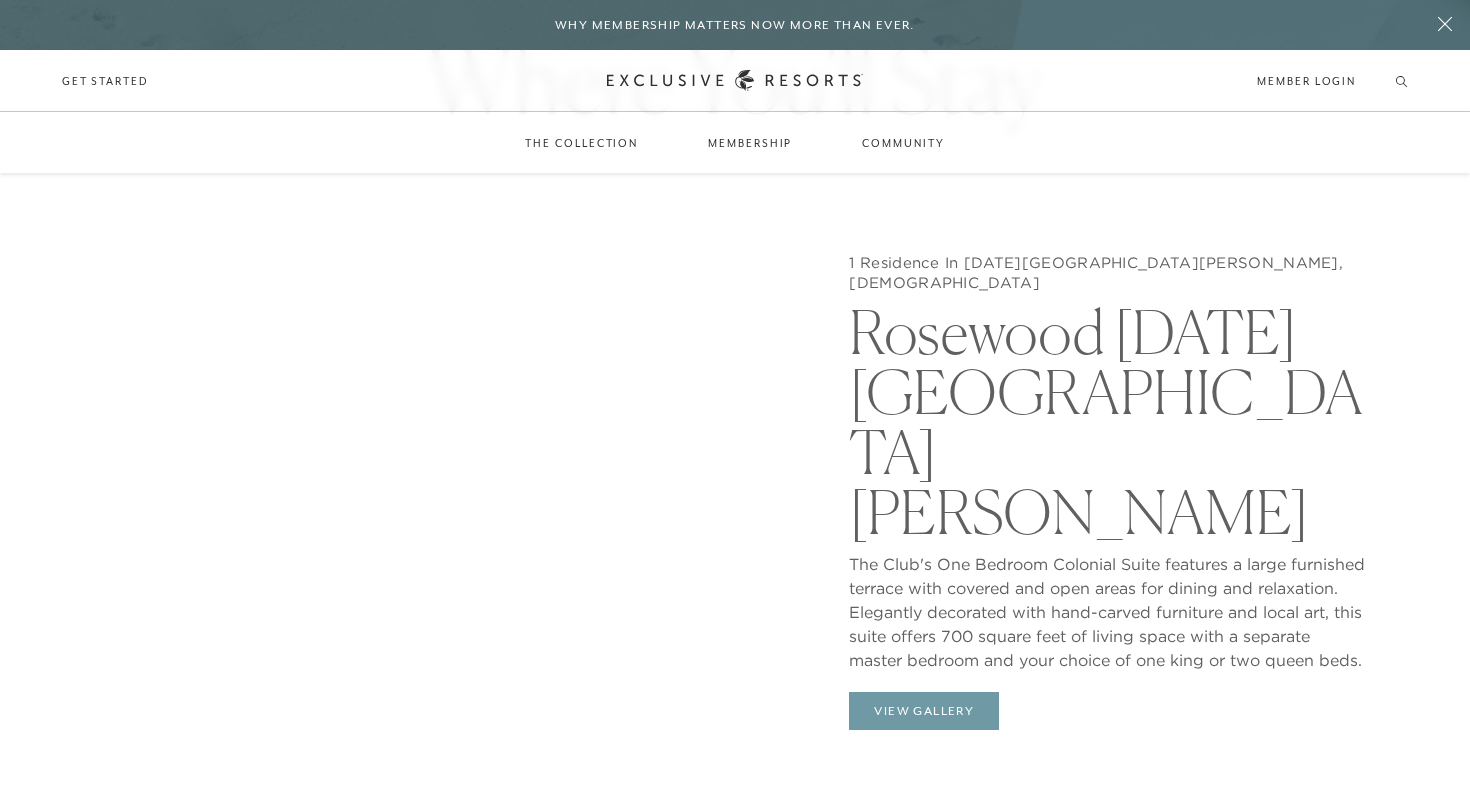 scroll, scrollTop: 1710, scrollLeft: 0, axis: vertical 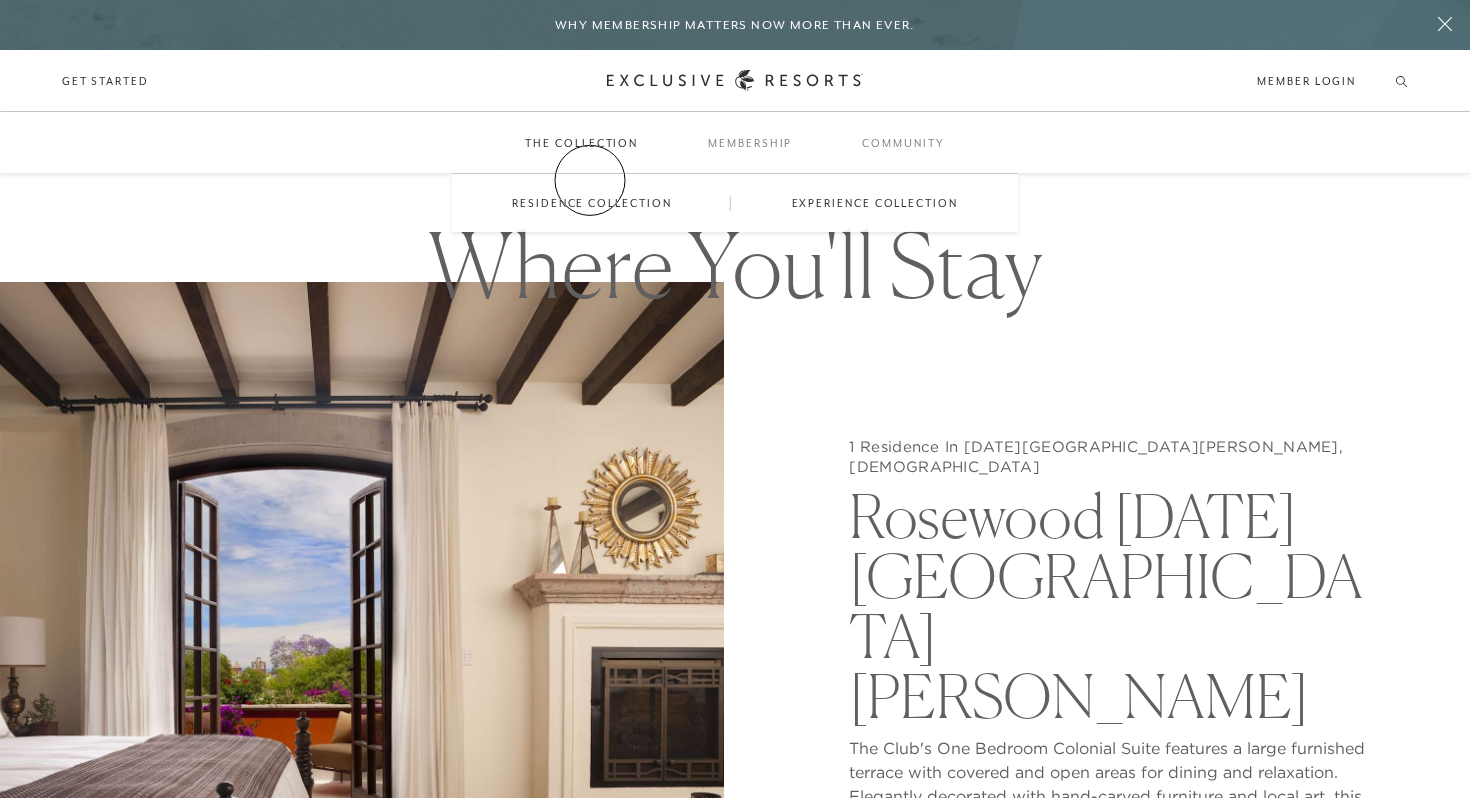 click on "Residence Collection" at bounding box center (591, 203) 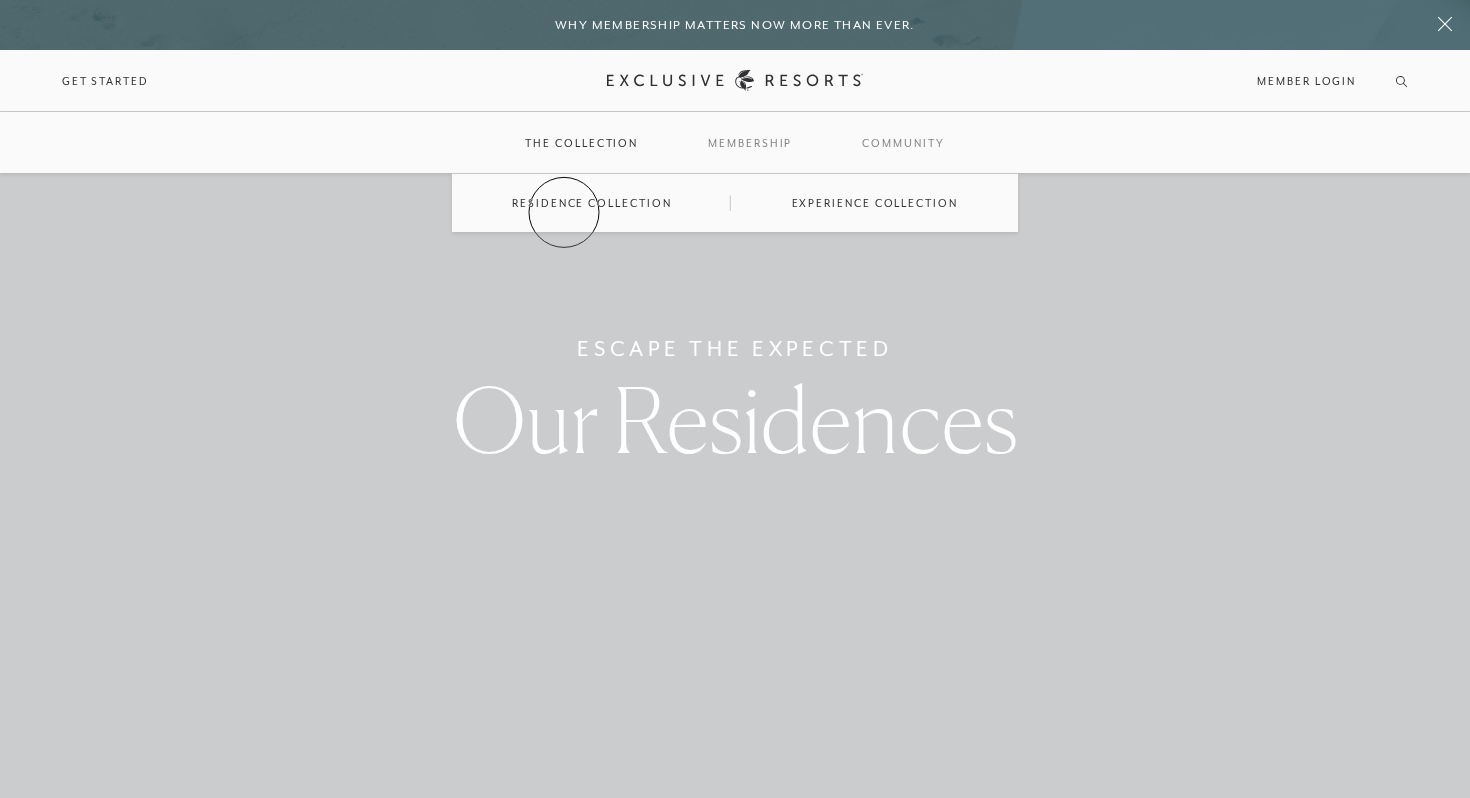 click on "Residence Collection" at bounding box center (591, 203) 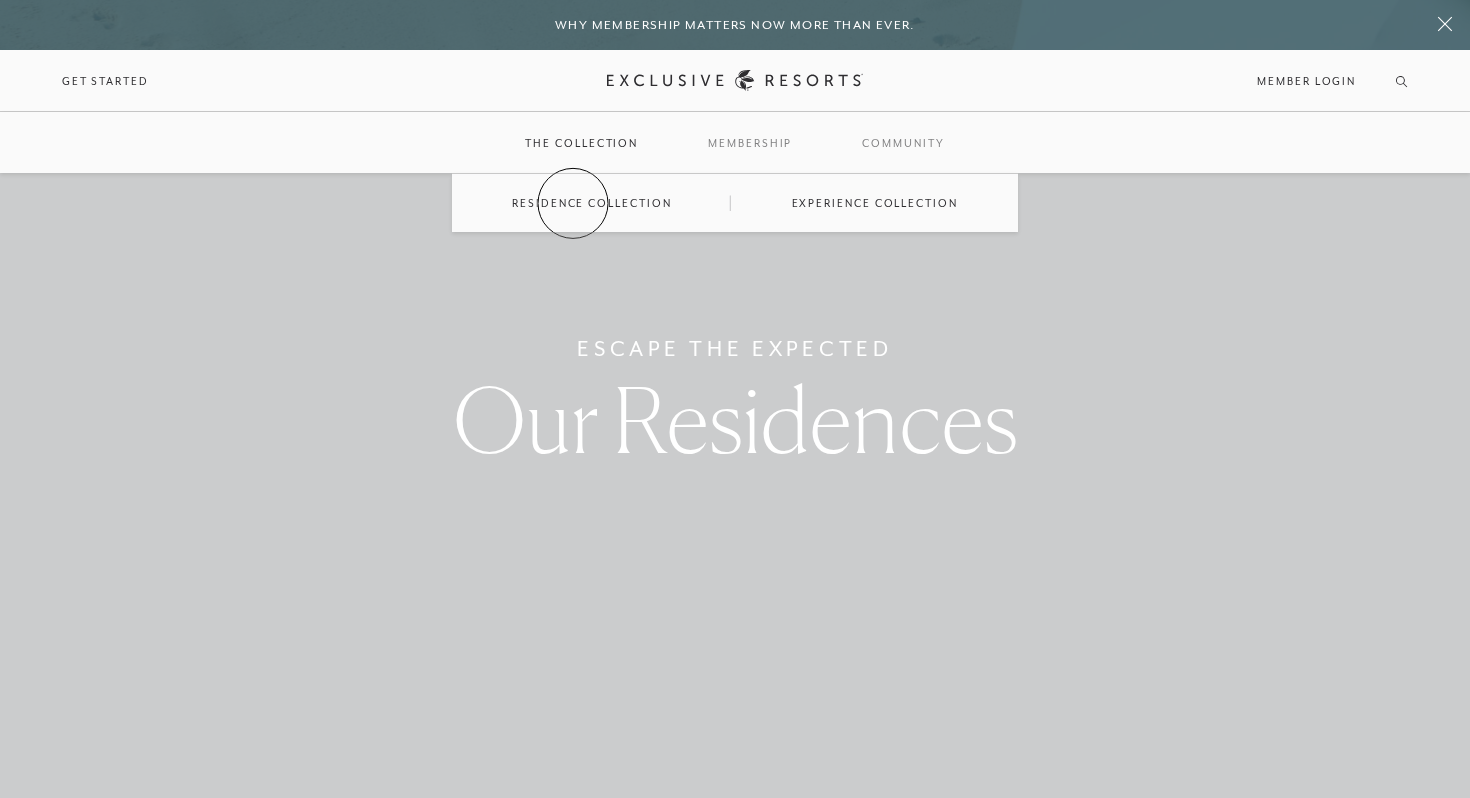 click on "Residence Collection" at bounding box center (591, 203) 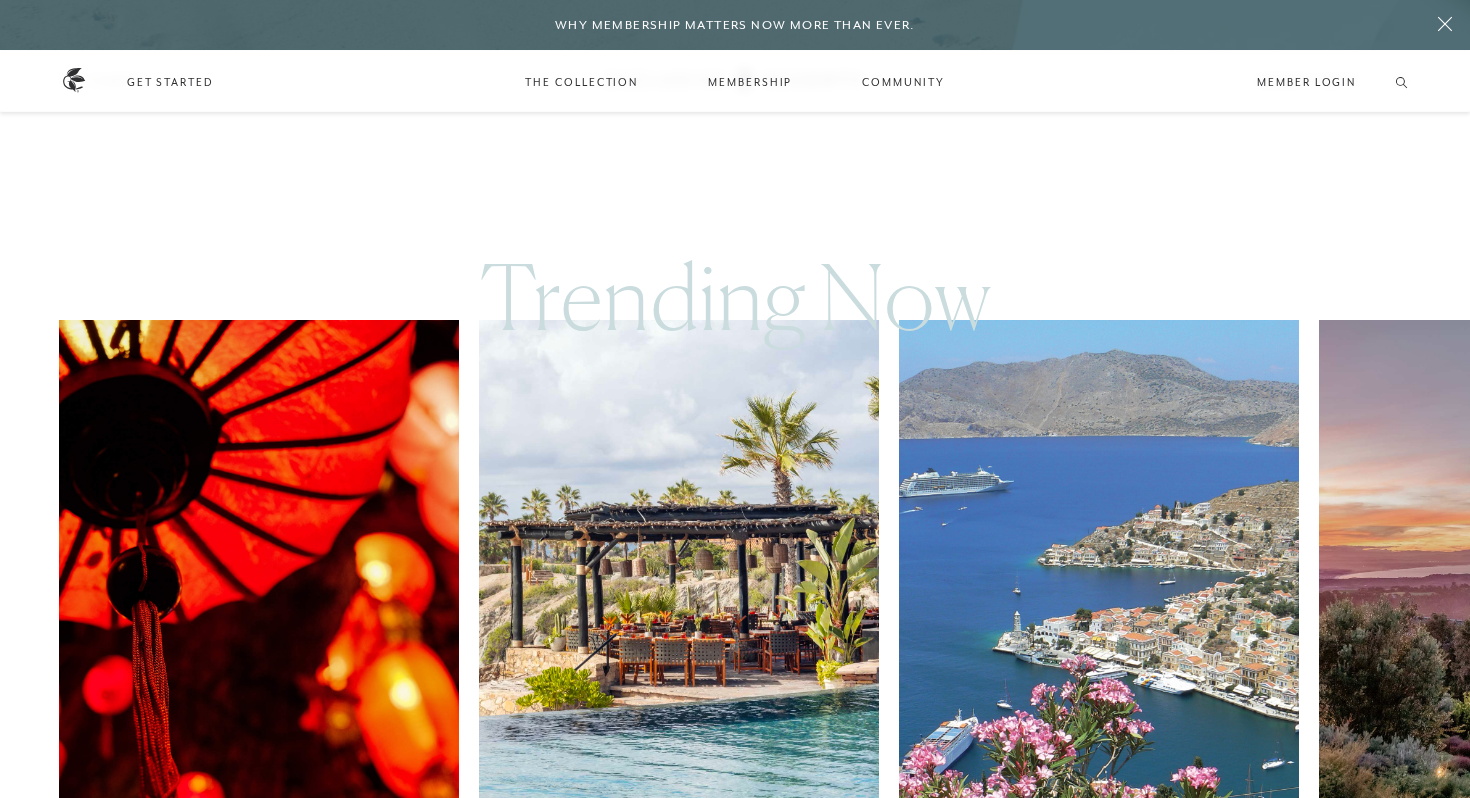scroll, scrollTop: 1175, scrollLeft: 0, axis: vertical 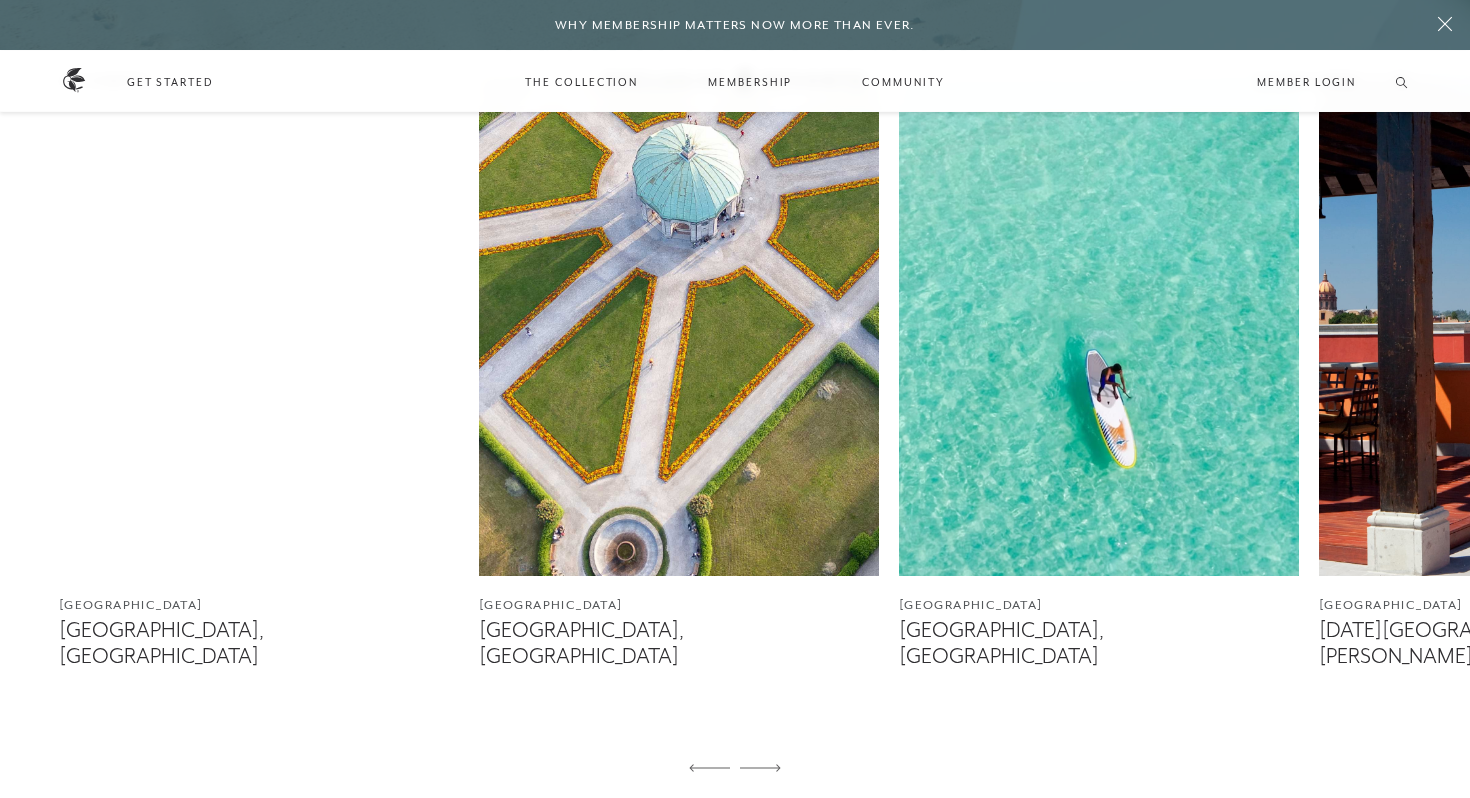 click at bounding box center (679, 326) 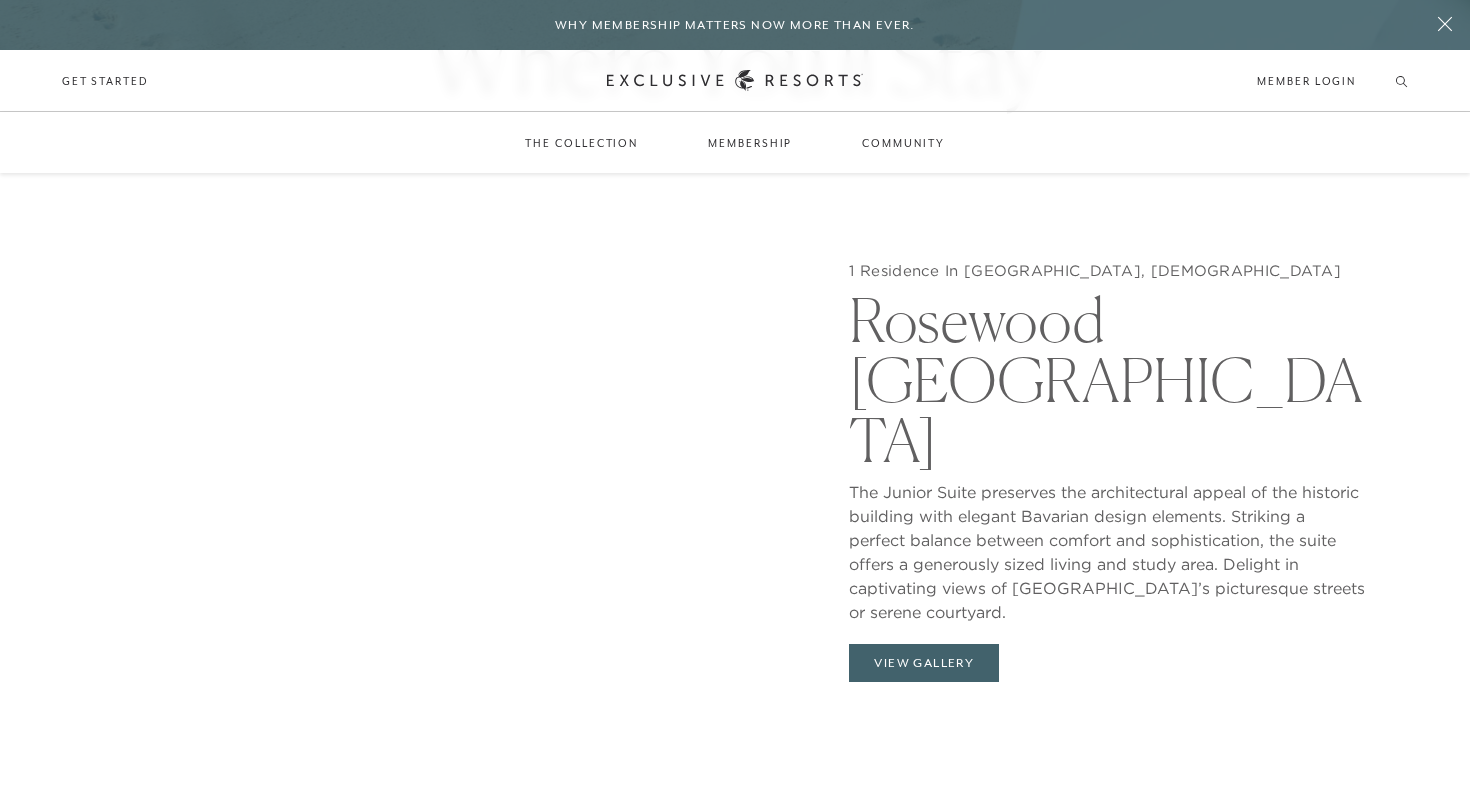 scroll, scrollTop: 2015, scrollLeft: 0, axis: vertical 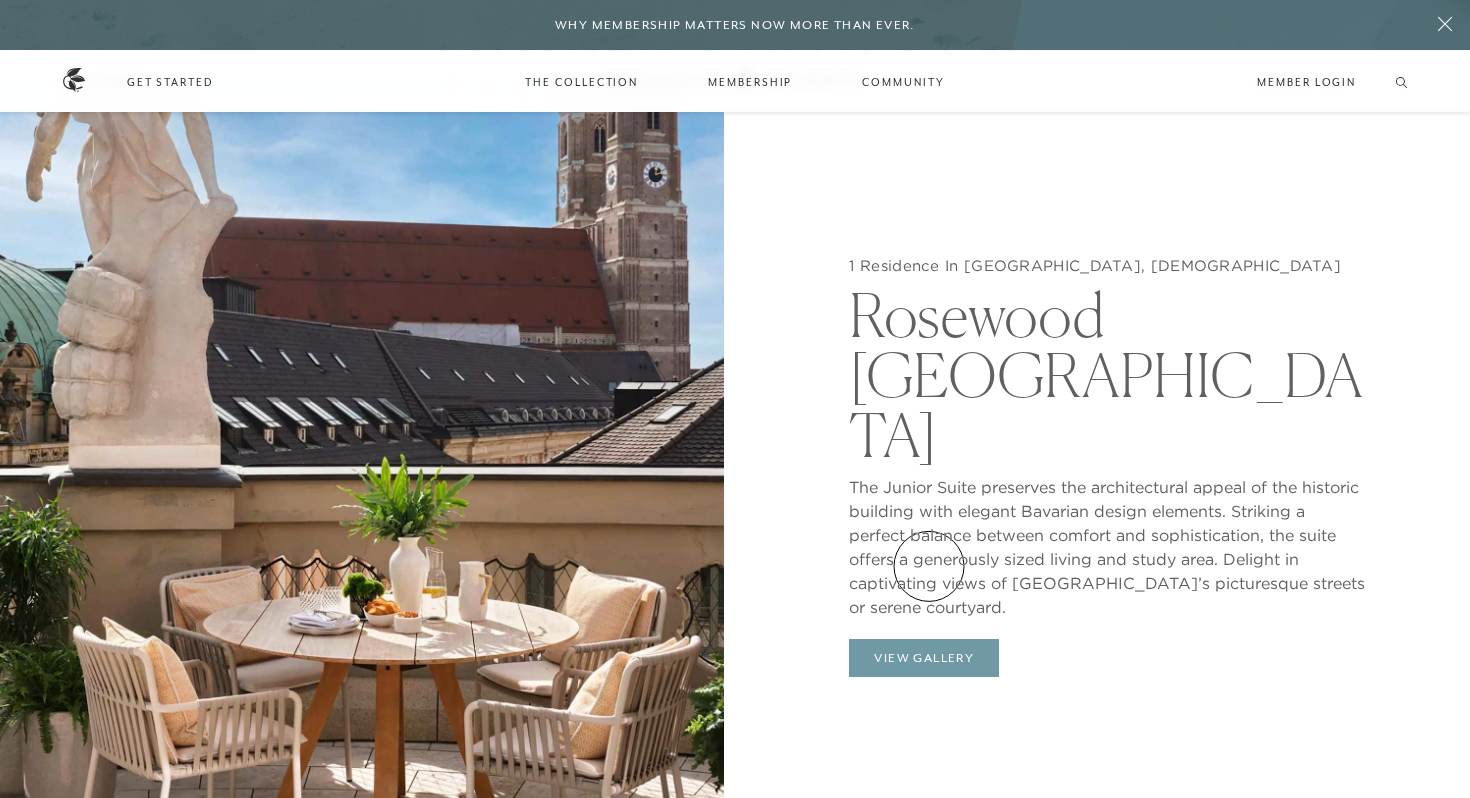 click on "View Gallery" at bounding box center [924, 658] 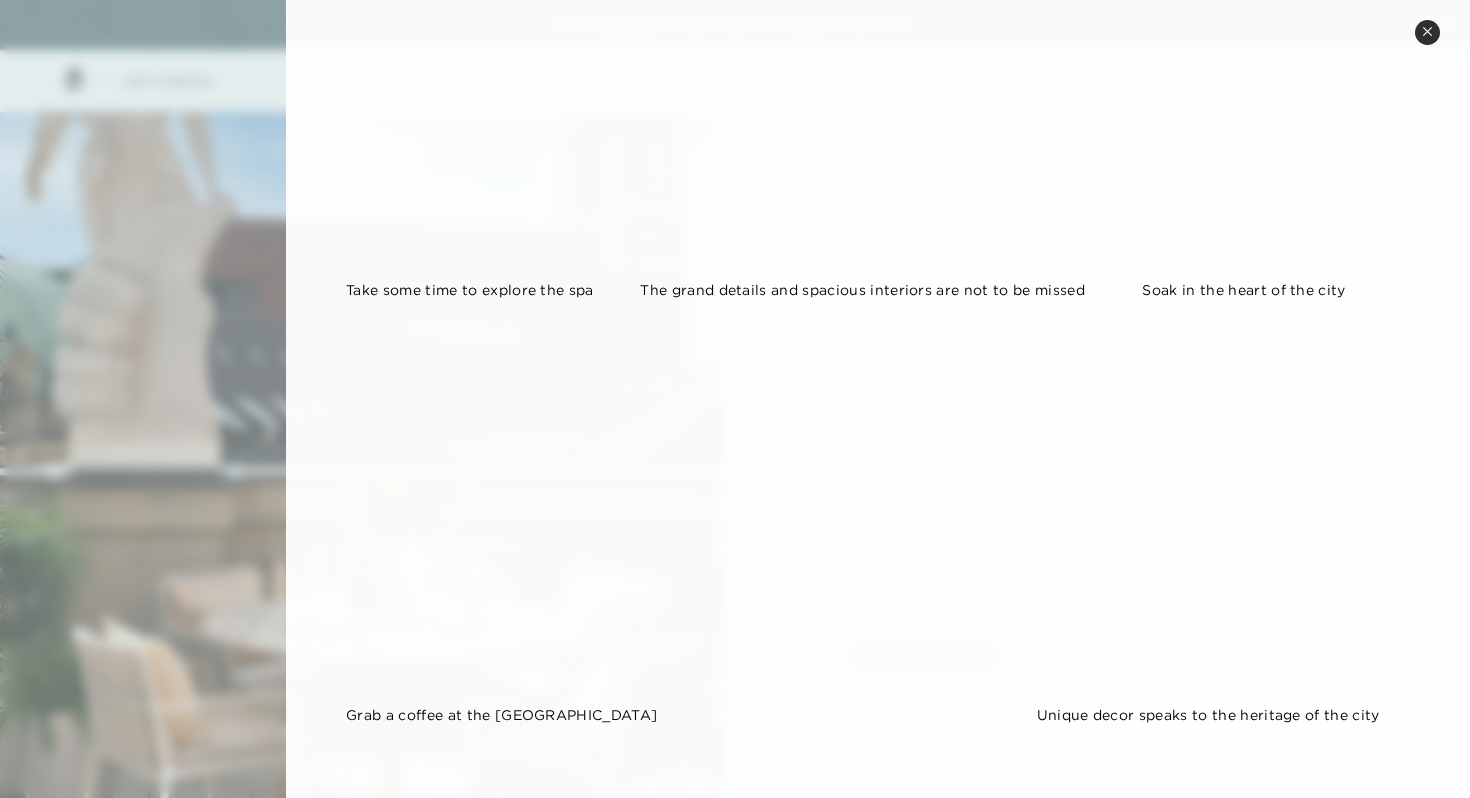scroll, scrollTop: 1262, scrollLeft: 0, axis: vertical 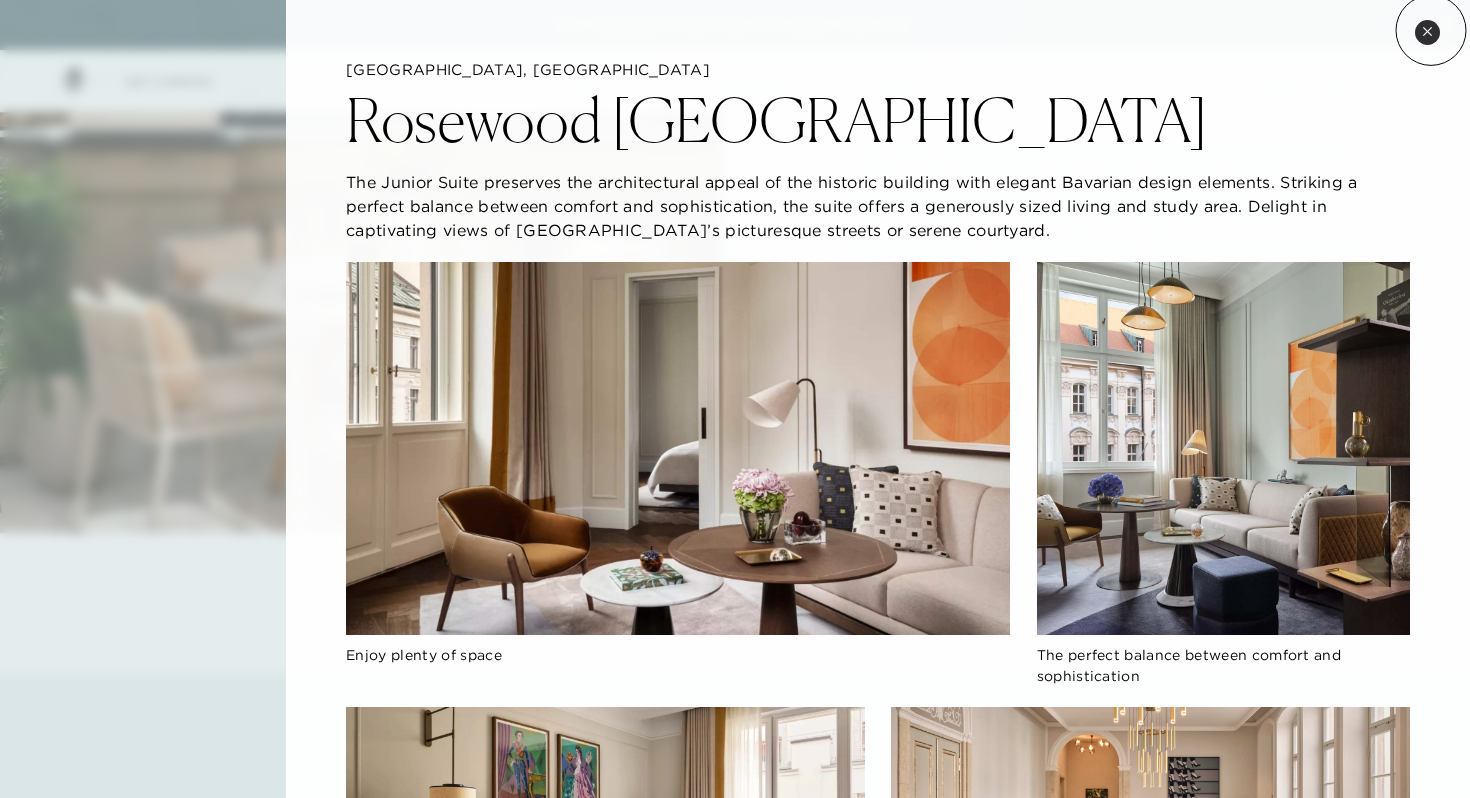 click 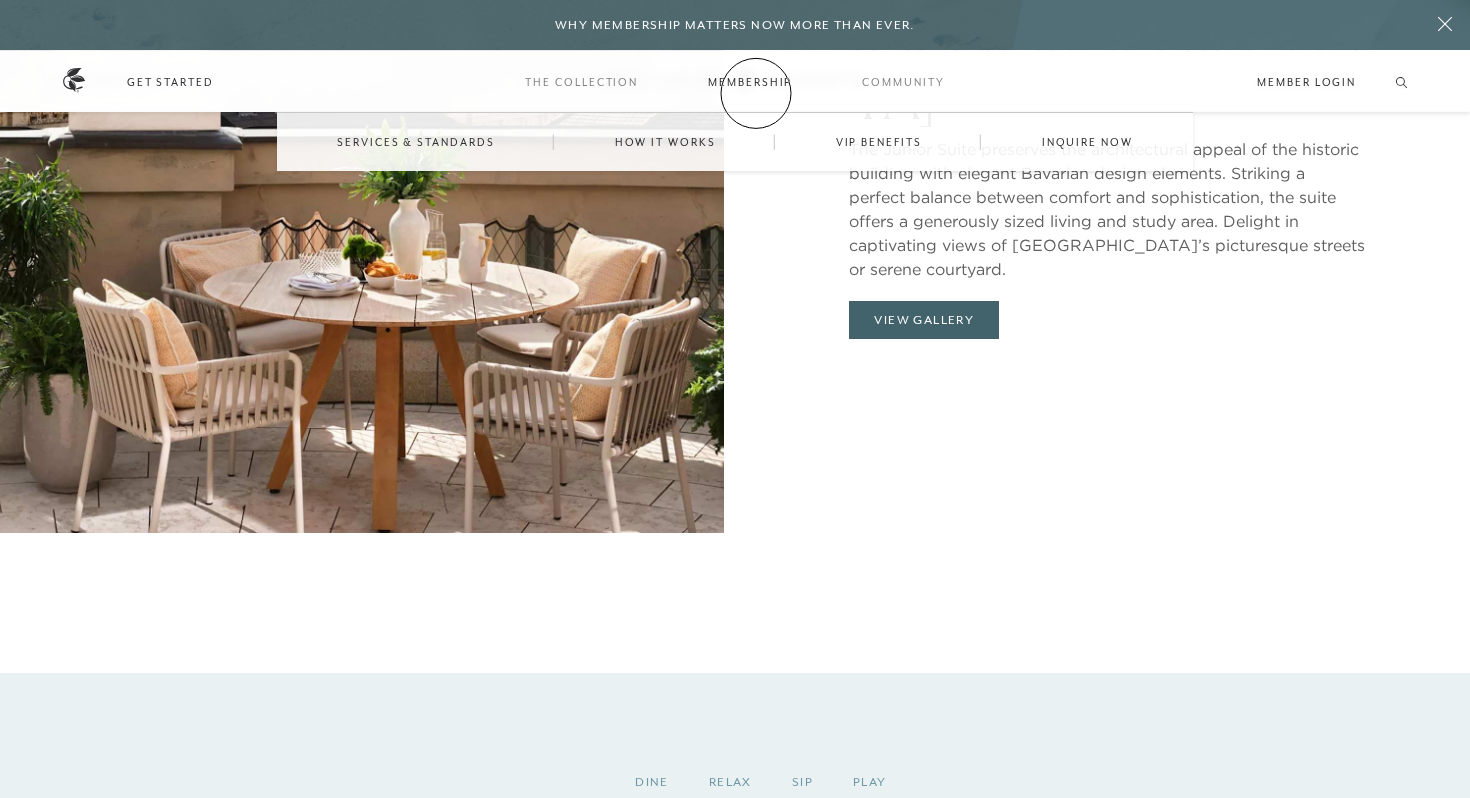 click on "Membership" at bounding box center [750, 82] 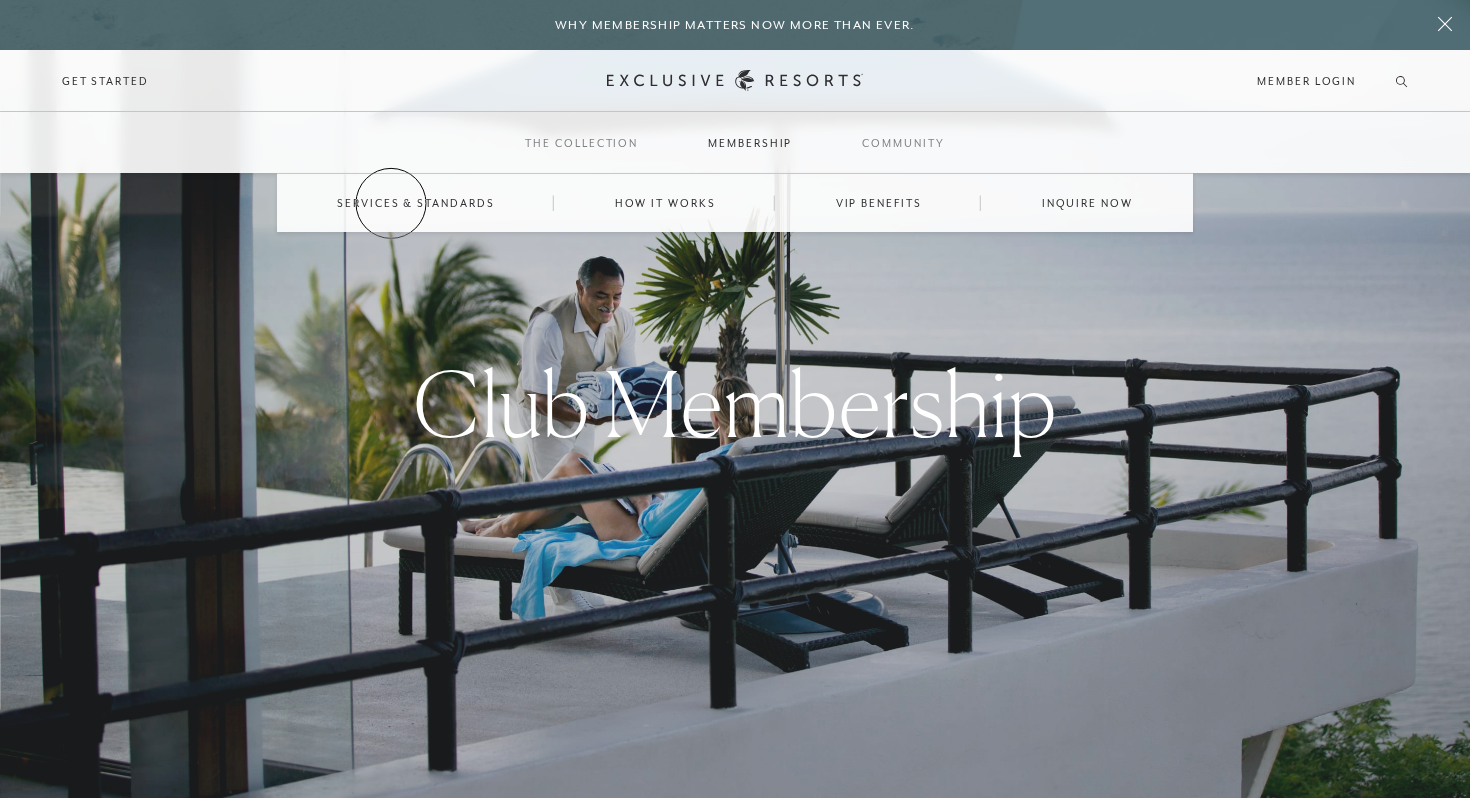 click on "Services & Standards" at bounding box center (415, 203) 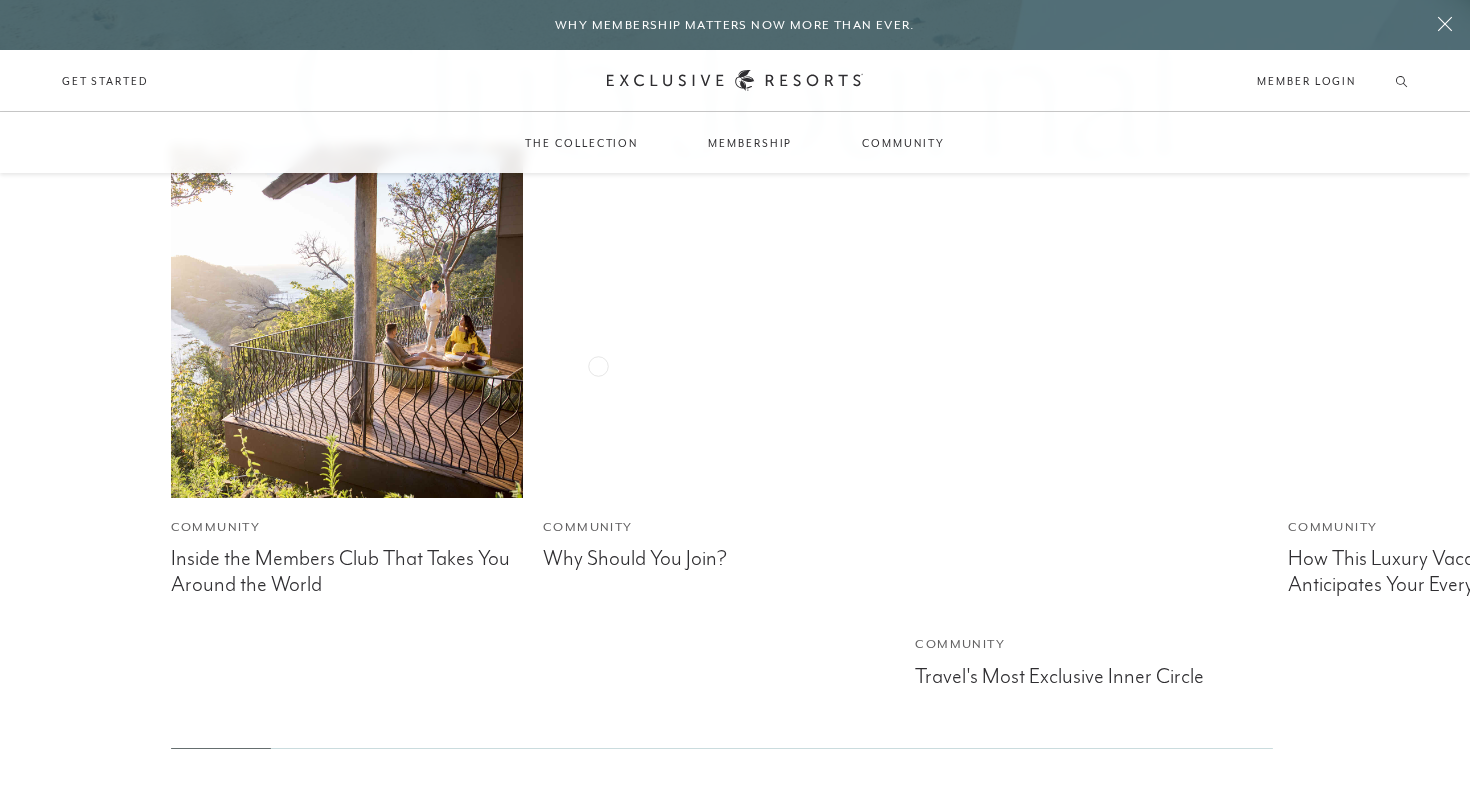 scroll, scrollTop: 5152, scrollLeft: 0, axis: vertical 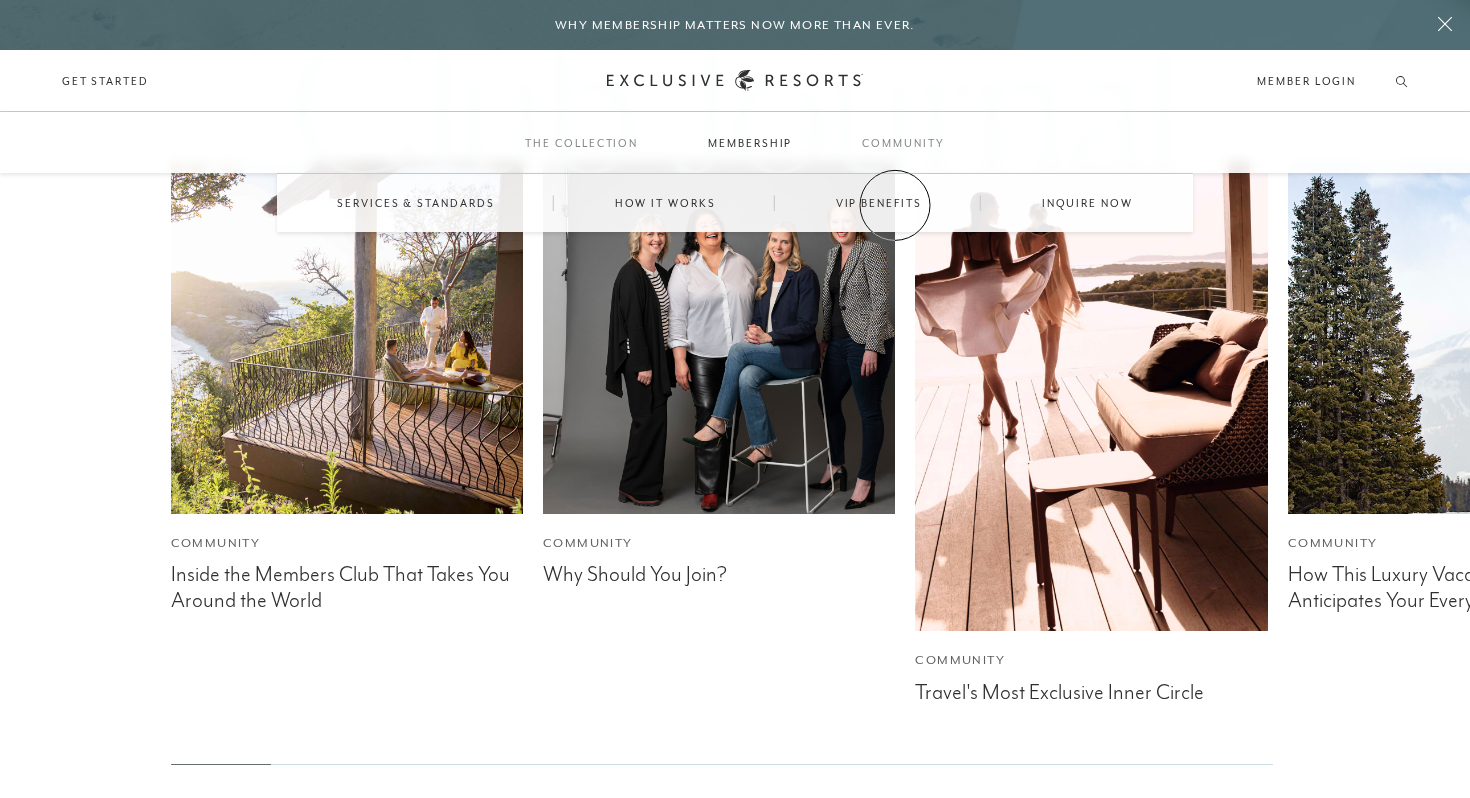 click on "VIP Benefits" at bounding box center (879, 203) 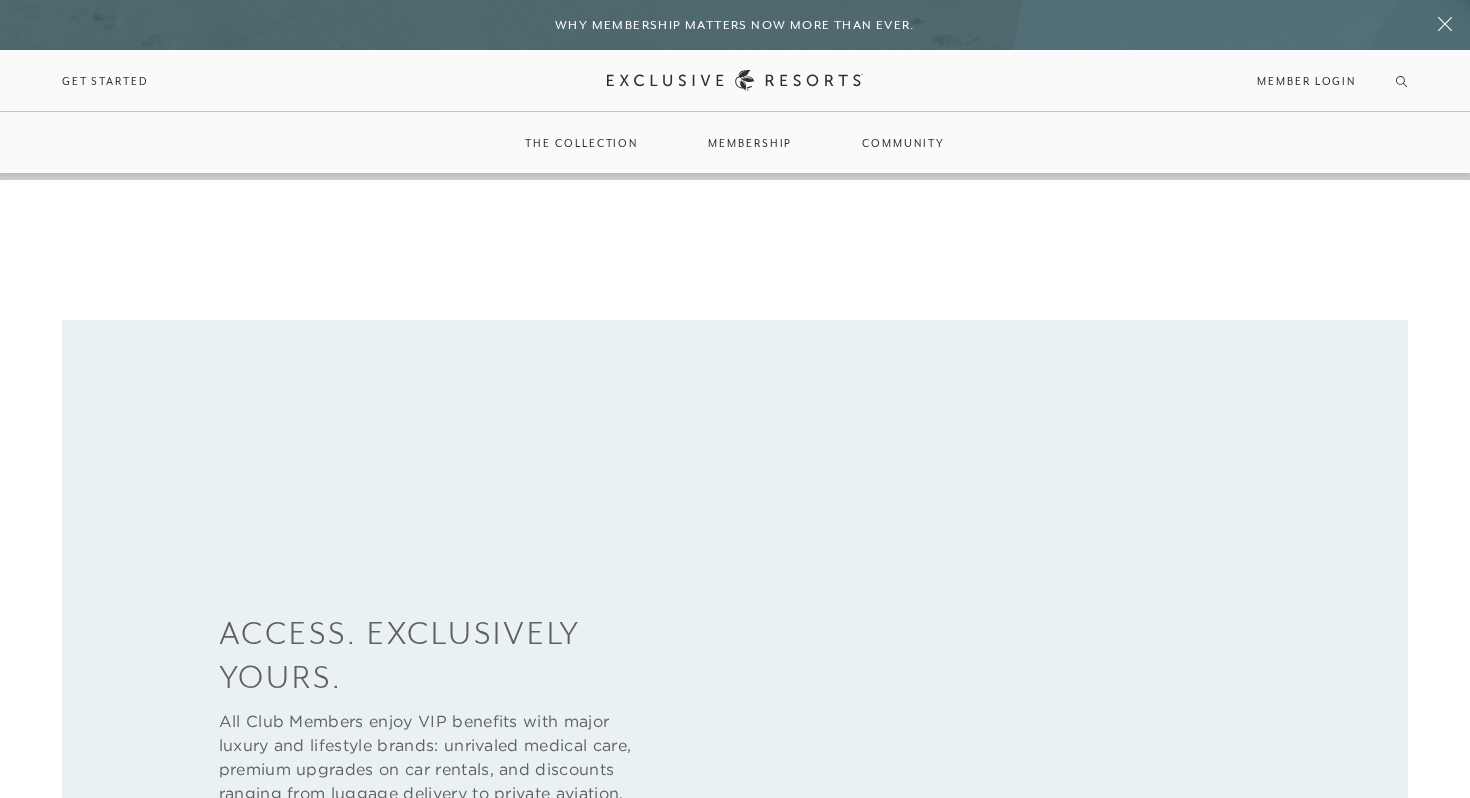 scroll, scrollTop: 0, scrollLeft: 0, axis: both 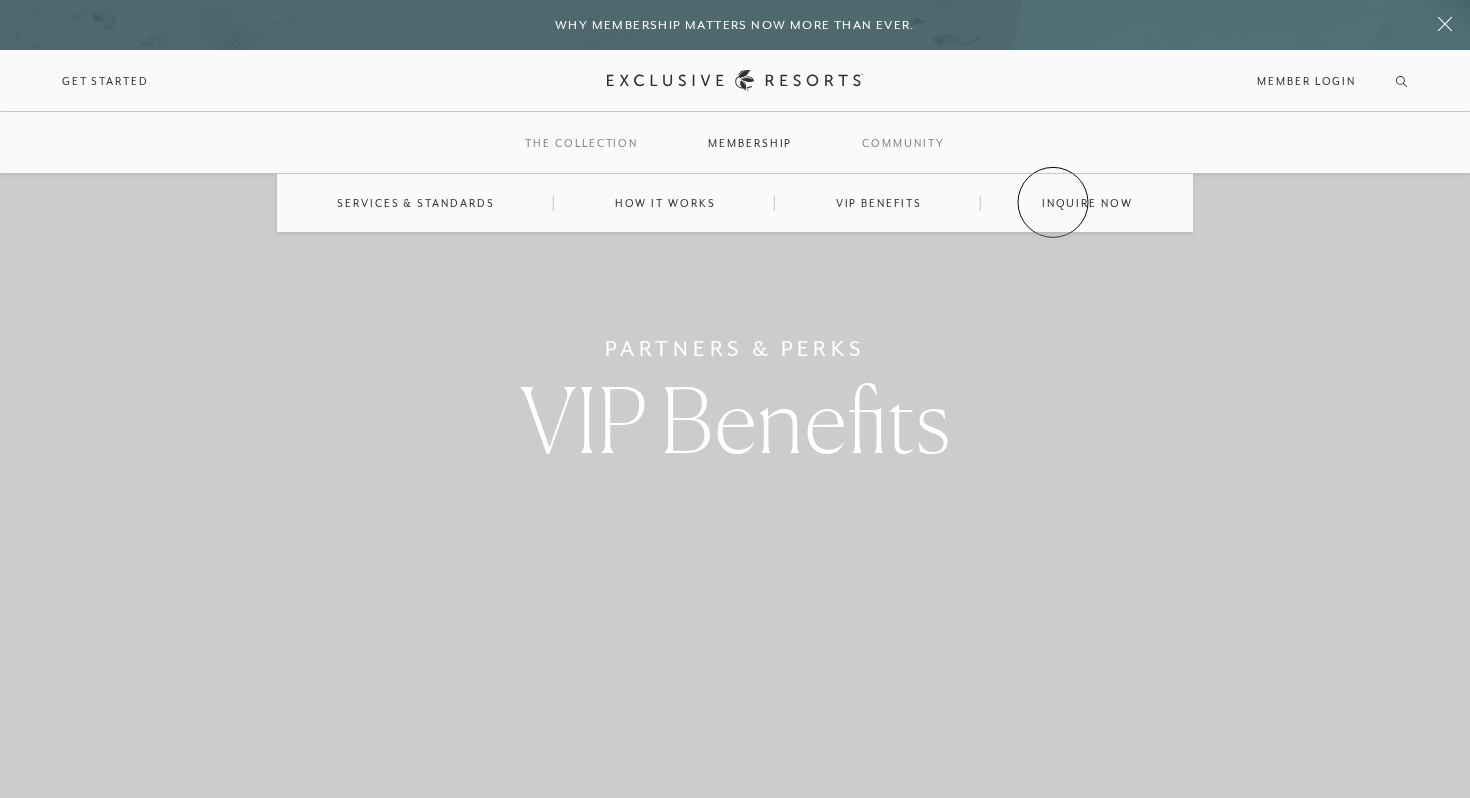 click on "Inquire now" at bounding box center (1087, 203) 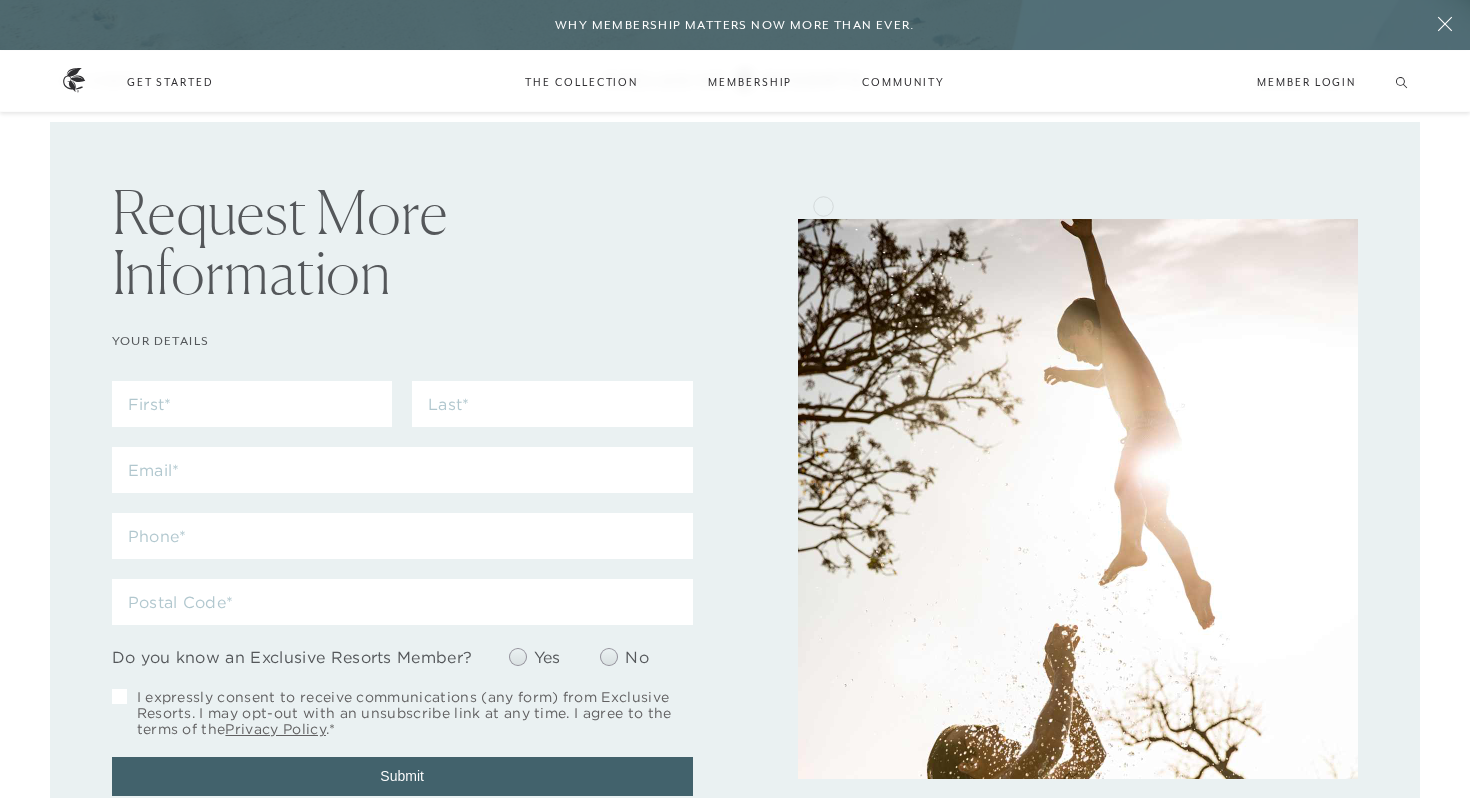 scroll, scrollTop: 509, scrollLeft: 0, axis: vertical 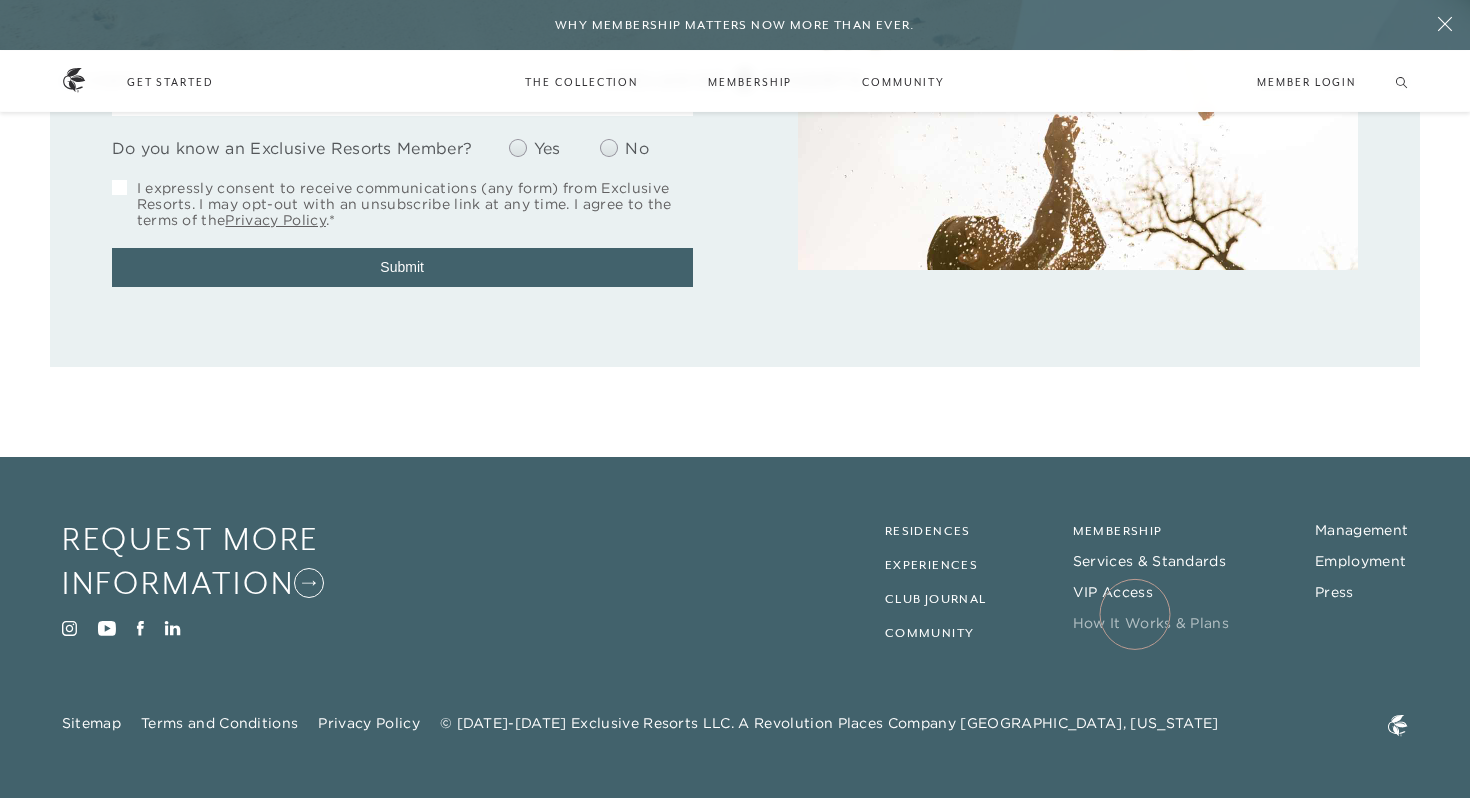 click on "How It Works & Plans" at bounding box center [1151, 623] 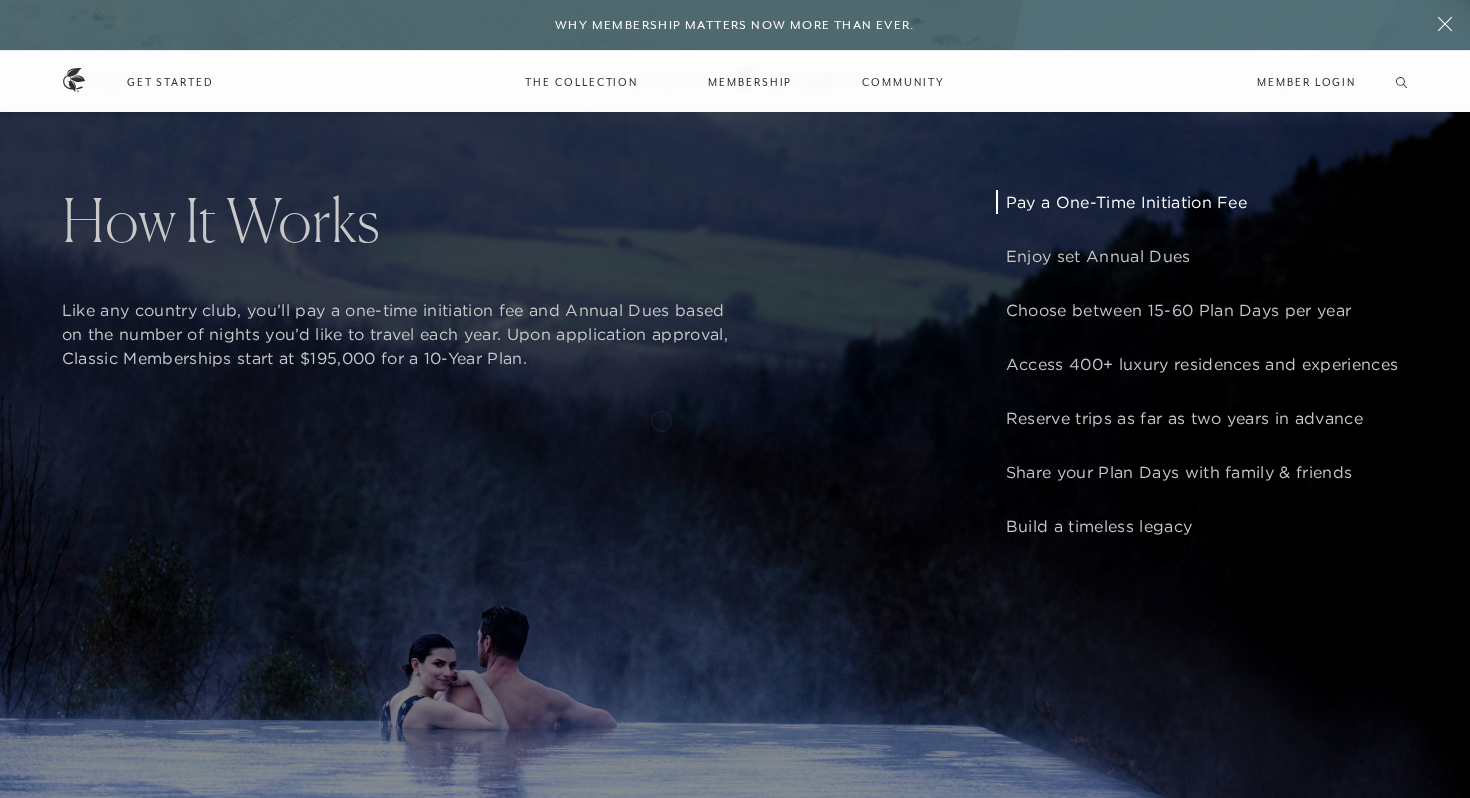 scroll, scrollTop: 1522, scrollLeft: 0, axis: vertical 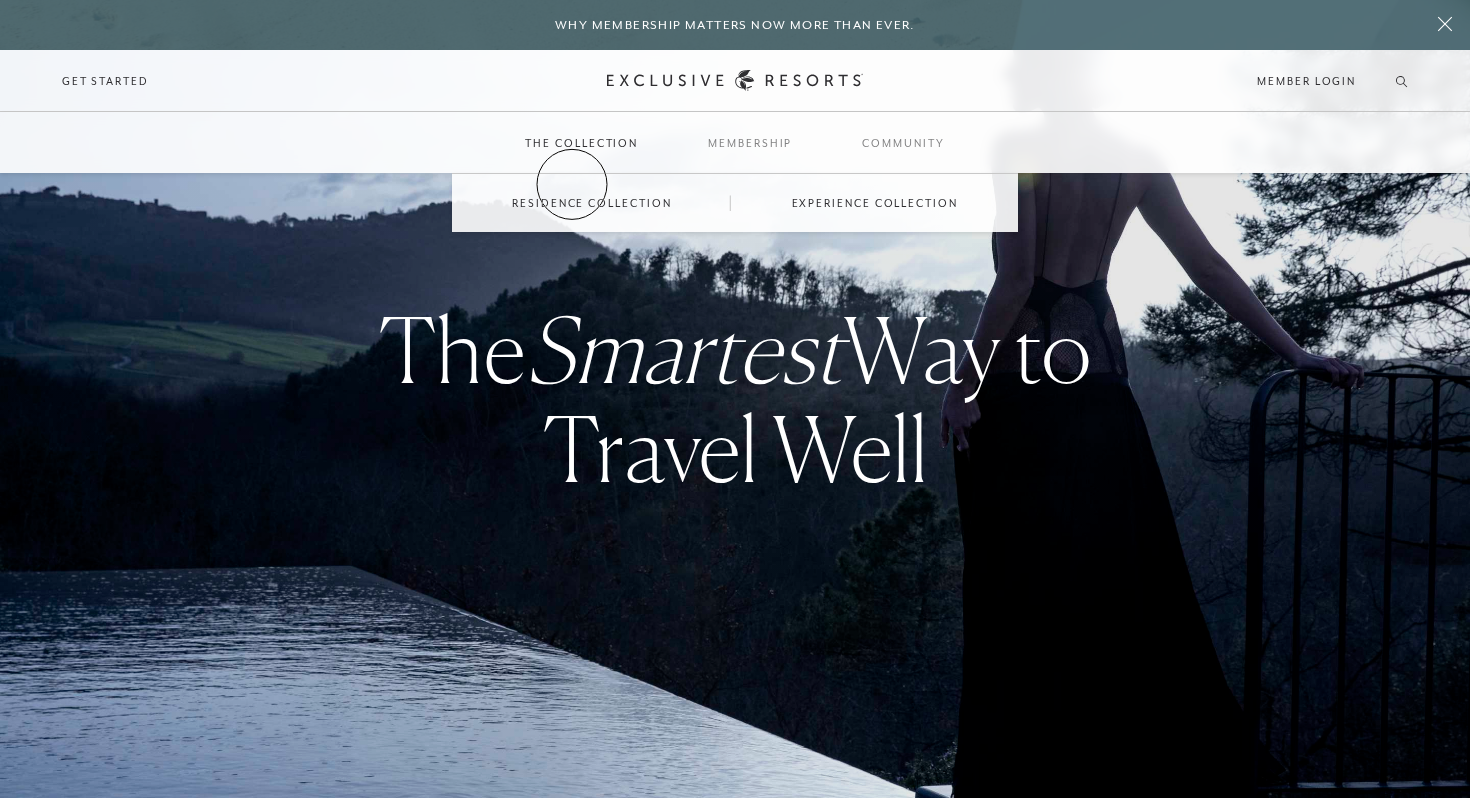 click on "Residence Collection" at bounding box center (591, 203) 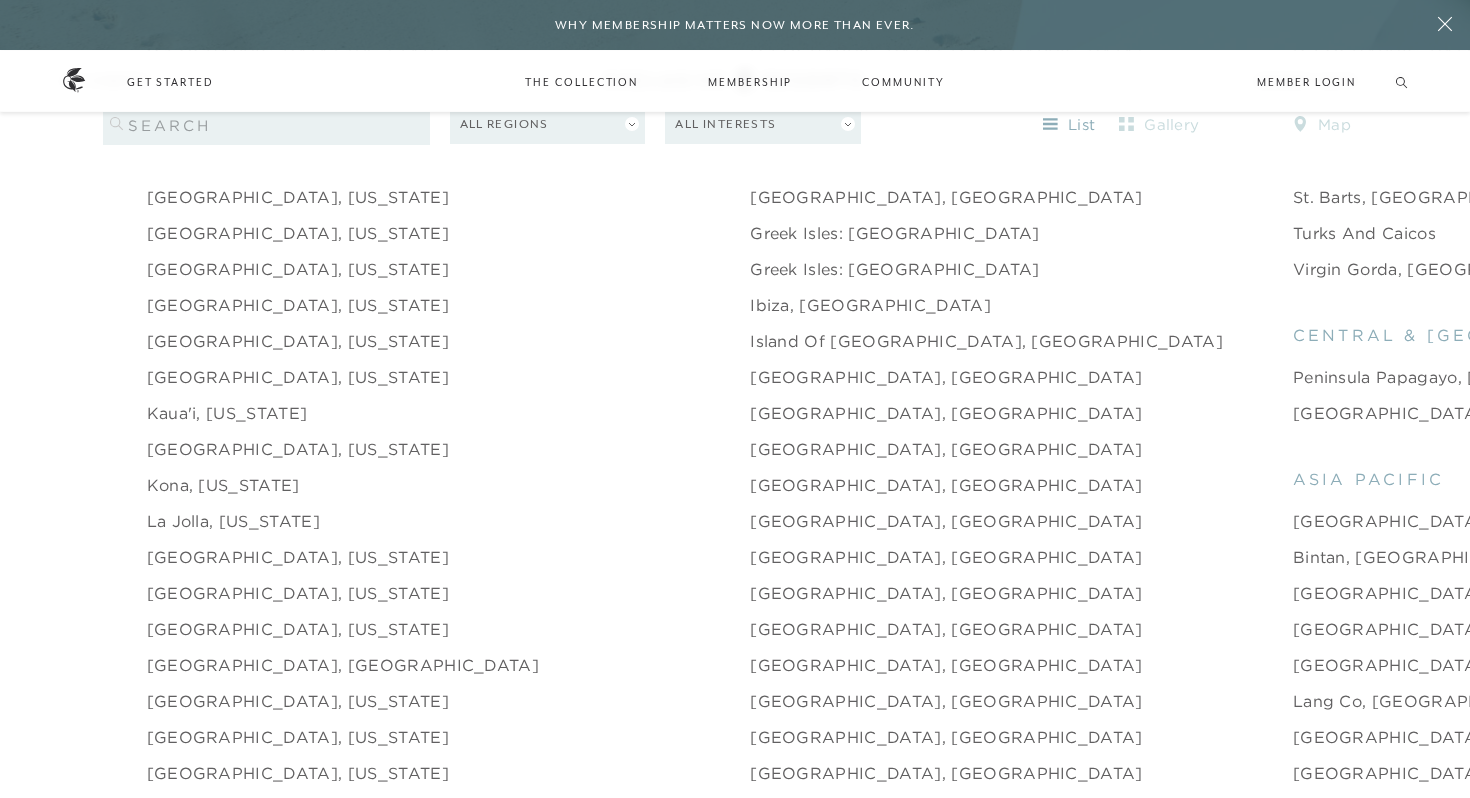 scroll, scrollTop: 2359, scrollLeft: 0, axis: vertical 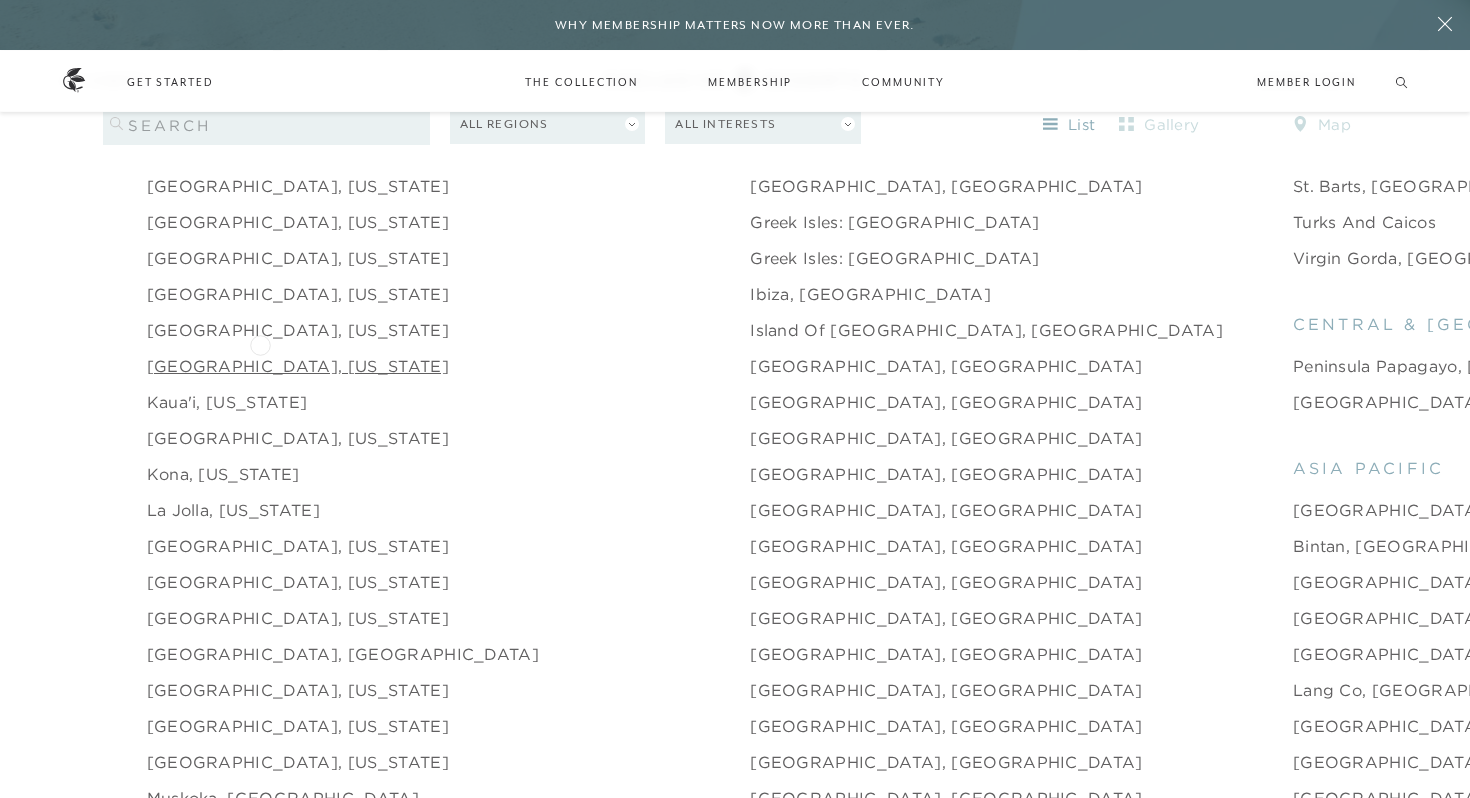 click on "[GEOGRAPHIC_DATA], [US_STATE]" at bounding box center (298, 366) 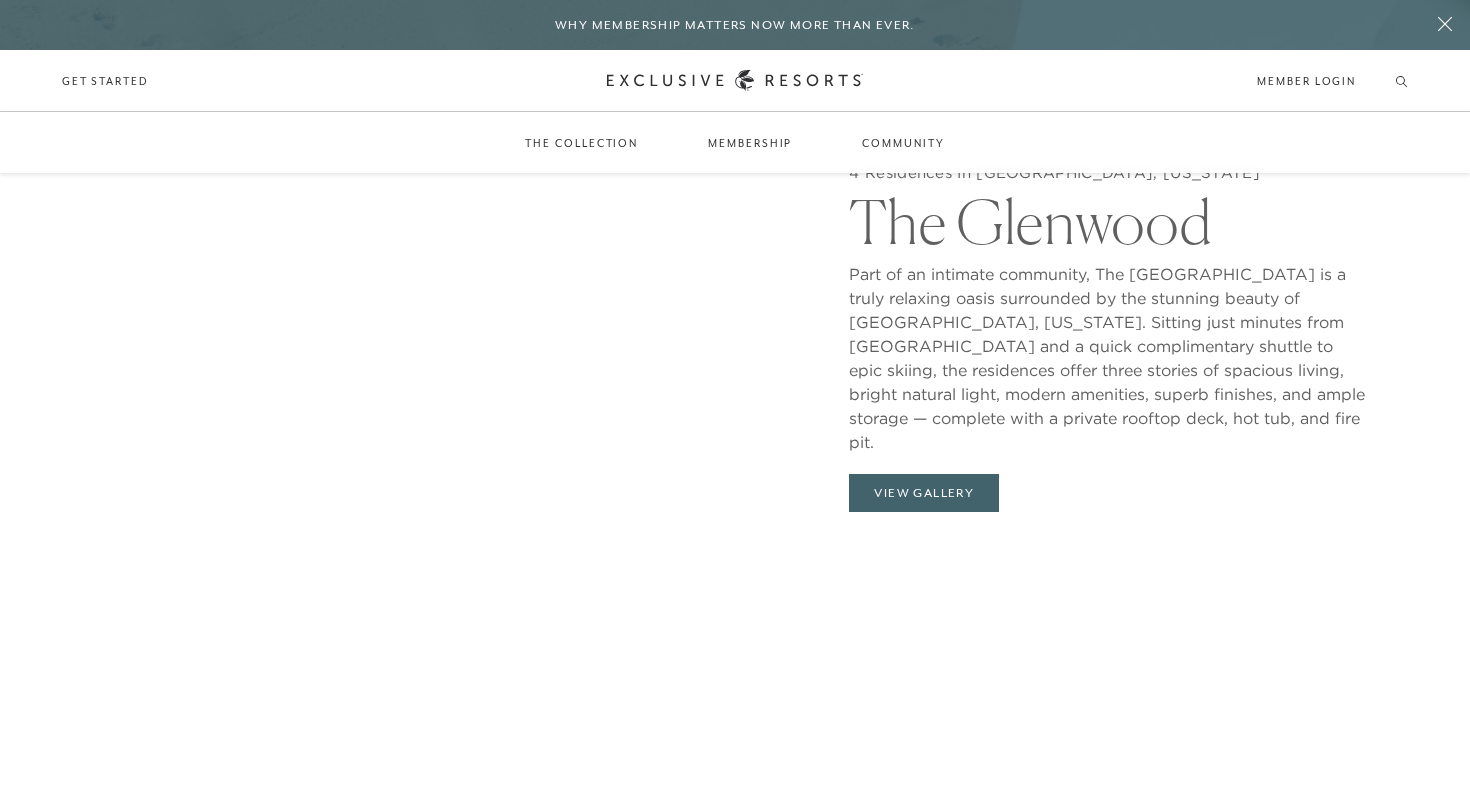 scroll, scrollTop: 1969, scrollLeft: 0, axis: vertical 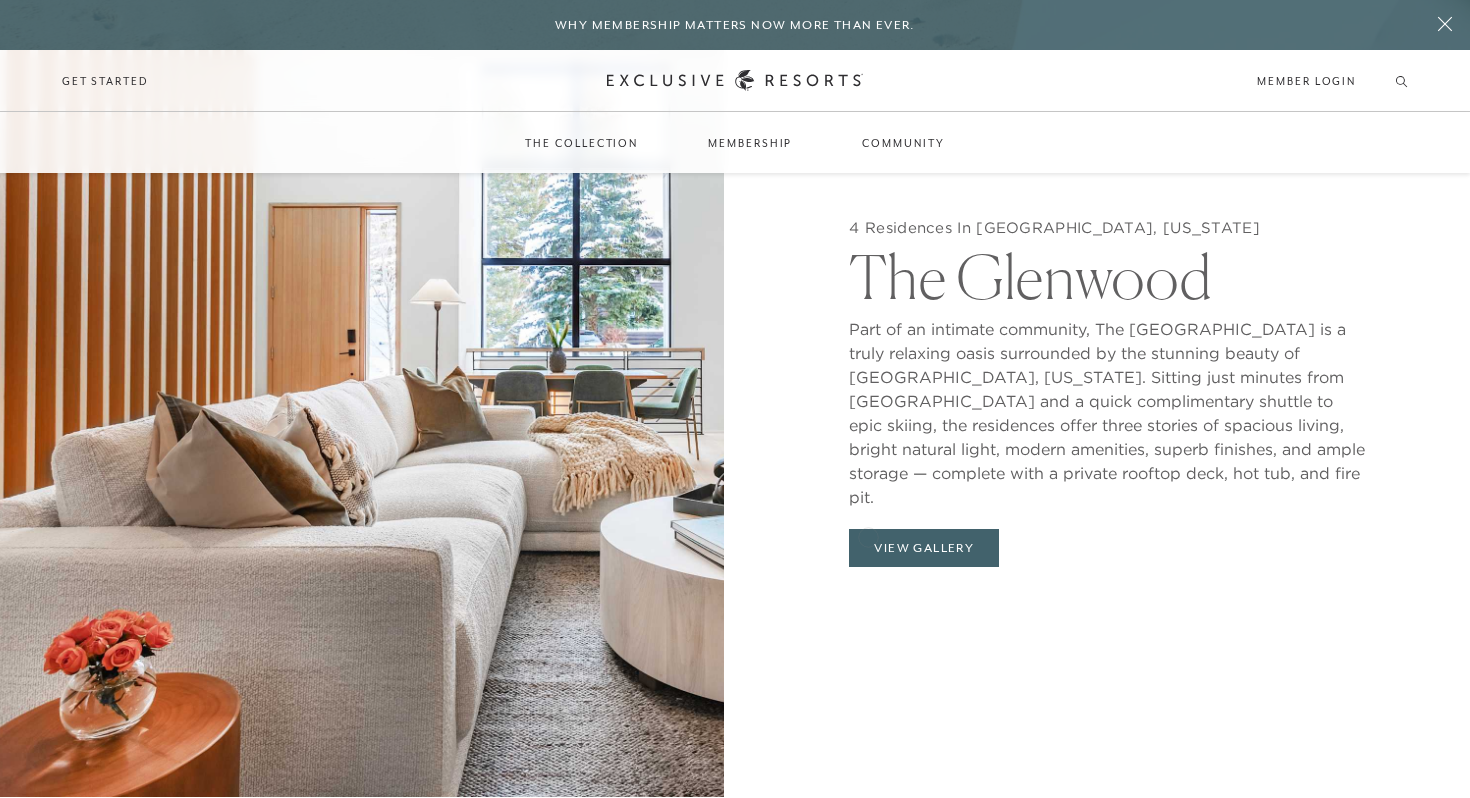 click on "4 Residences In [GEOGRAPHIC_DATA], [US_STATE] The [GEOGRAPHIC_DATA] Part of an intimate community, [GEOGRAPHIC_DATA] is a truly relaxing oasis surrounded by the stunning beauty of [GEOGRAPHIC_DATA], [US_STATE]. Sitting just minutes from [GEOGRAPHIC_DATA] and a quick complimentary shuttle to epic skiing, the residences offer three stories of spacious living, bright natural light, modern amenities, superb finishes, and ample storage — complete with a private rooftop deck, hot tub, and fire pit. View Gallery" 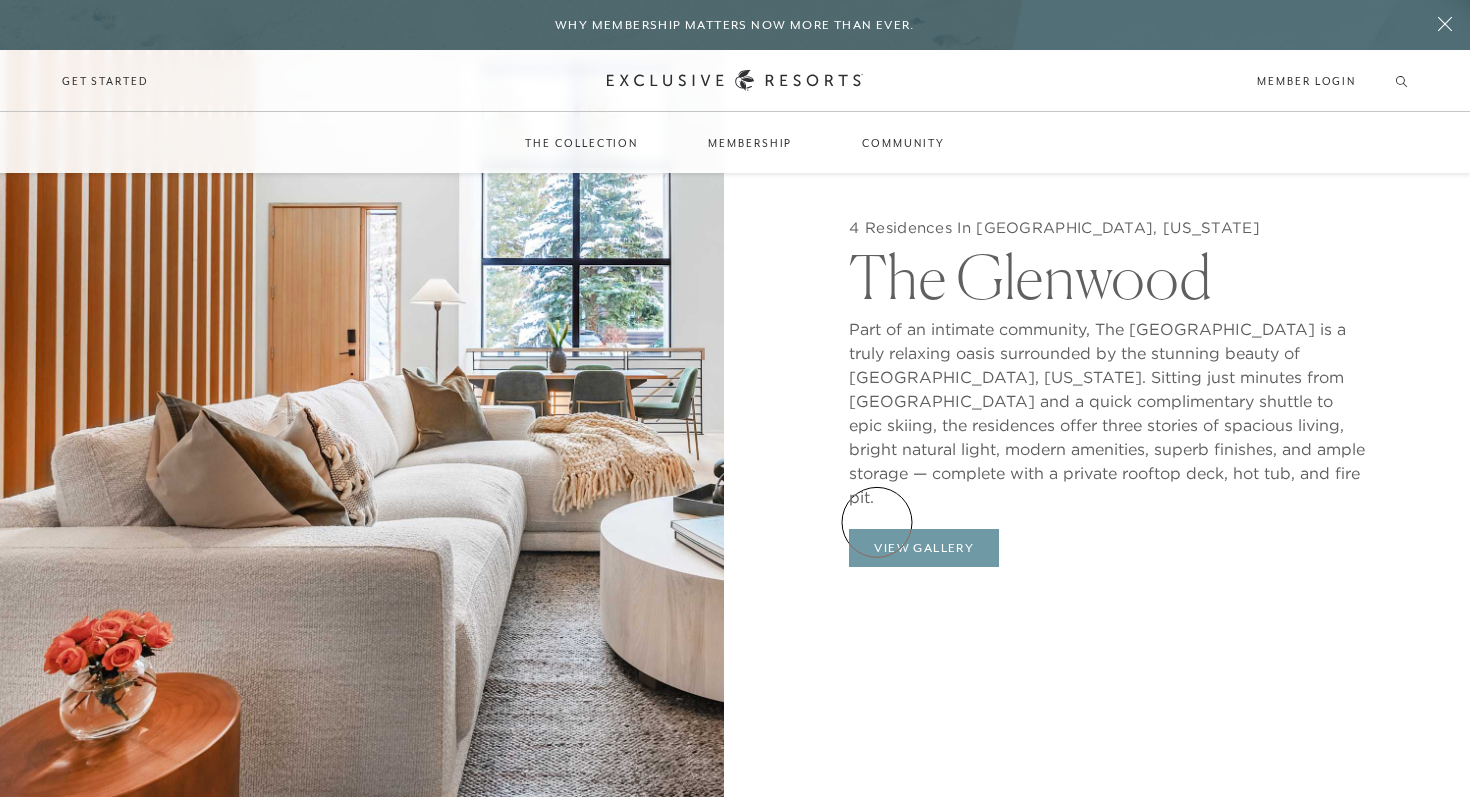 click on "View Gallery" at bounding box center (924, 548) 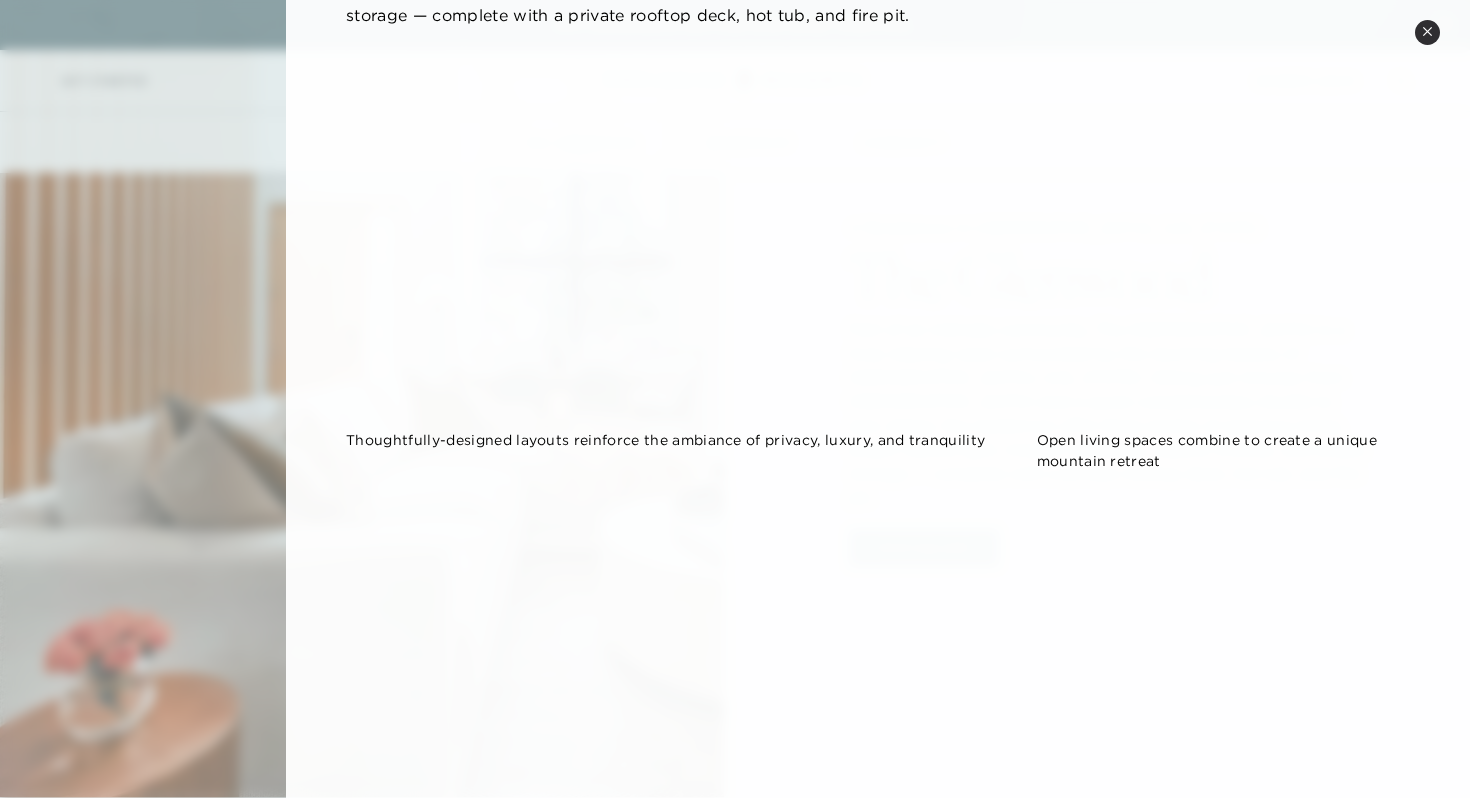 scroll, scrollTop: 0, scrollLeft: 0, axis: both 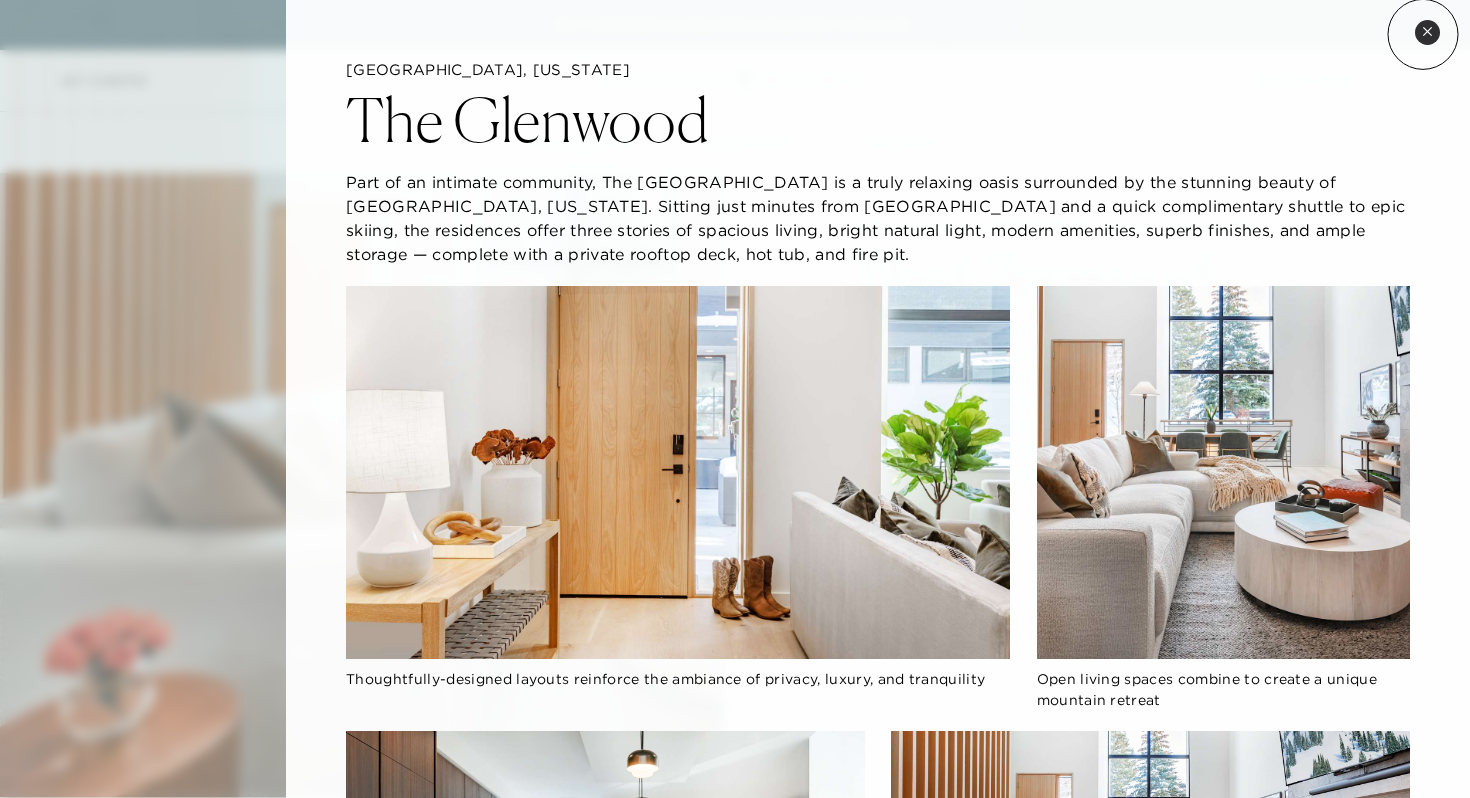 click 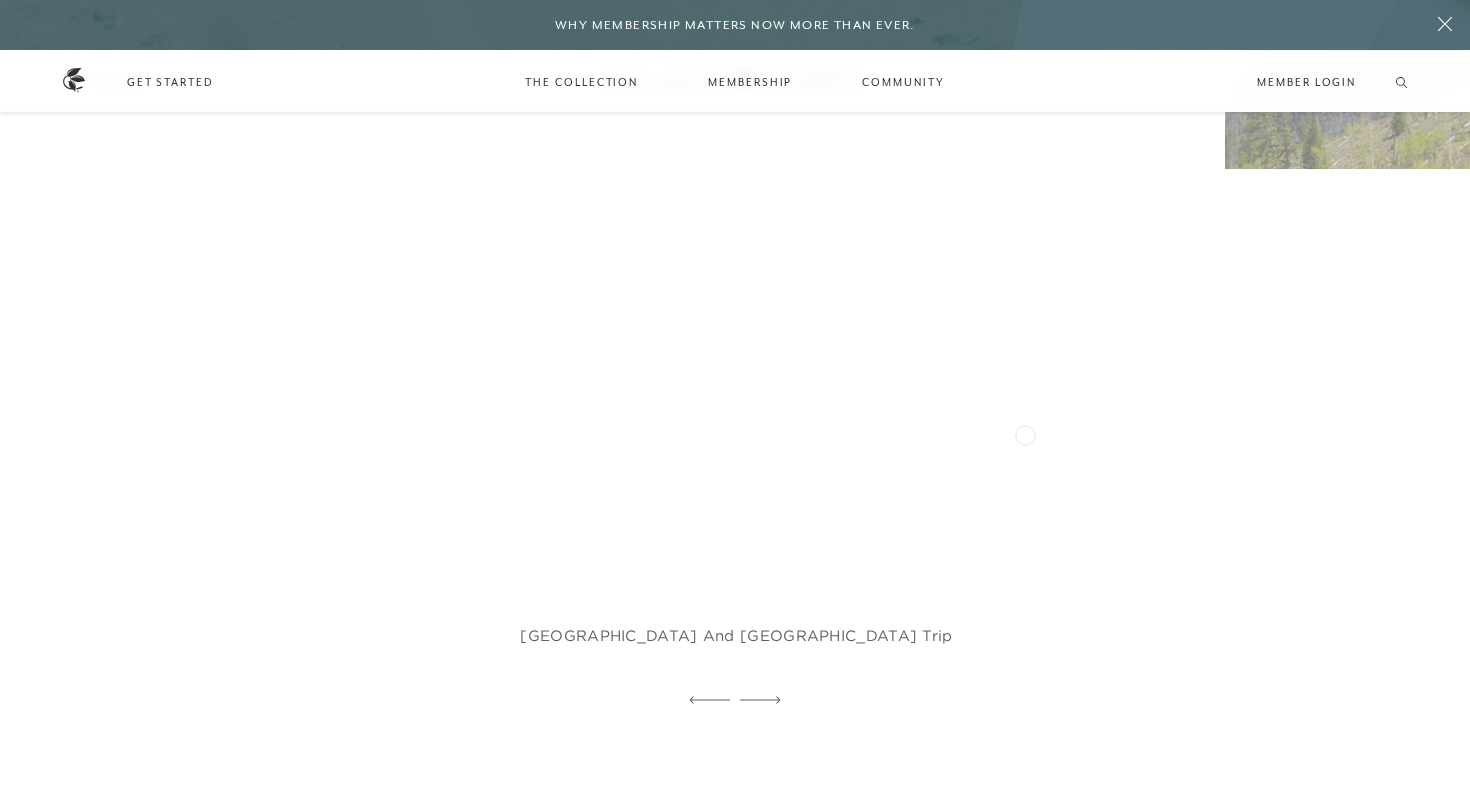 scroll, scrollTop: 4091, scrollLeft: 0, axis: vertical 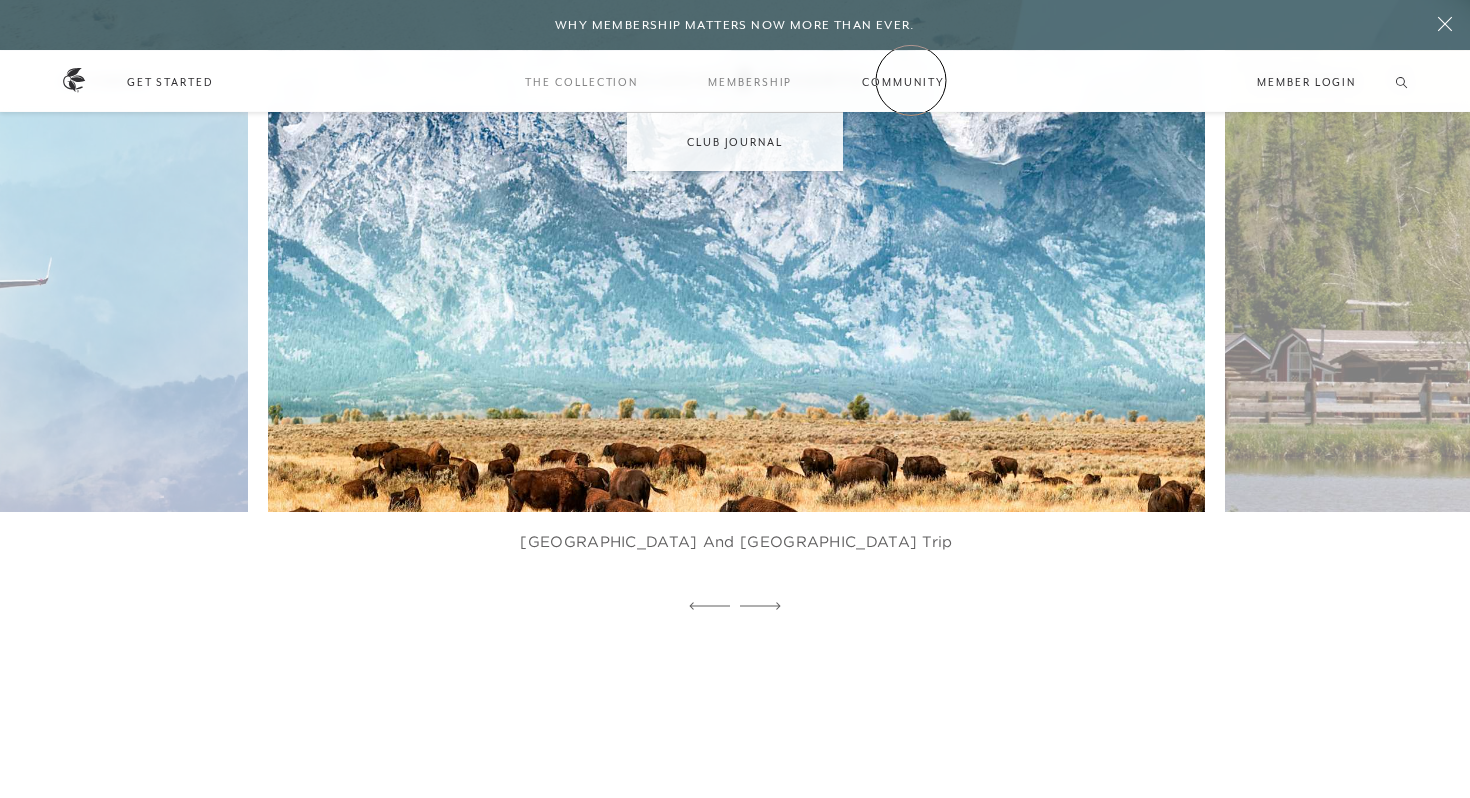 click on "Community" at bounding box center (903, 82) 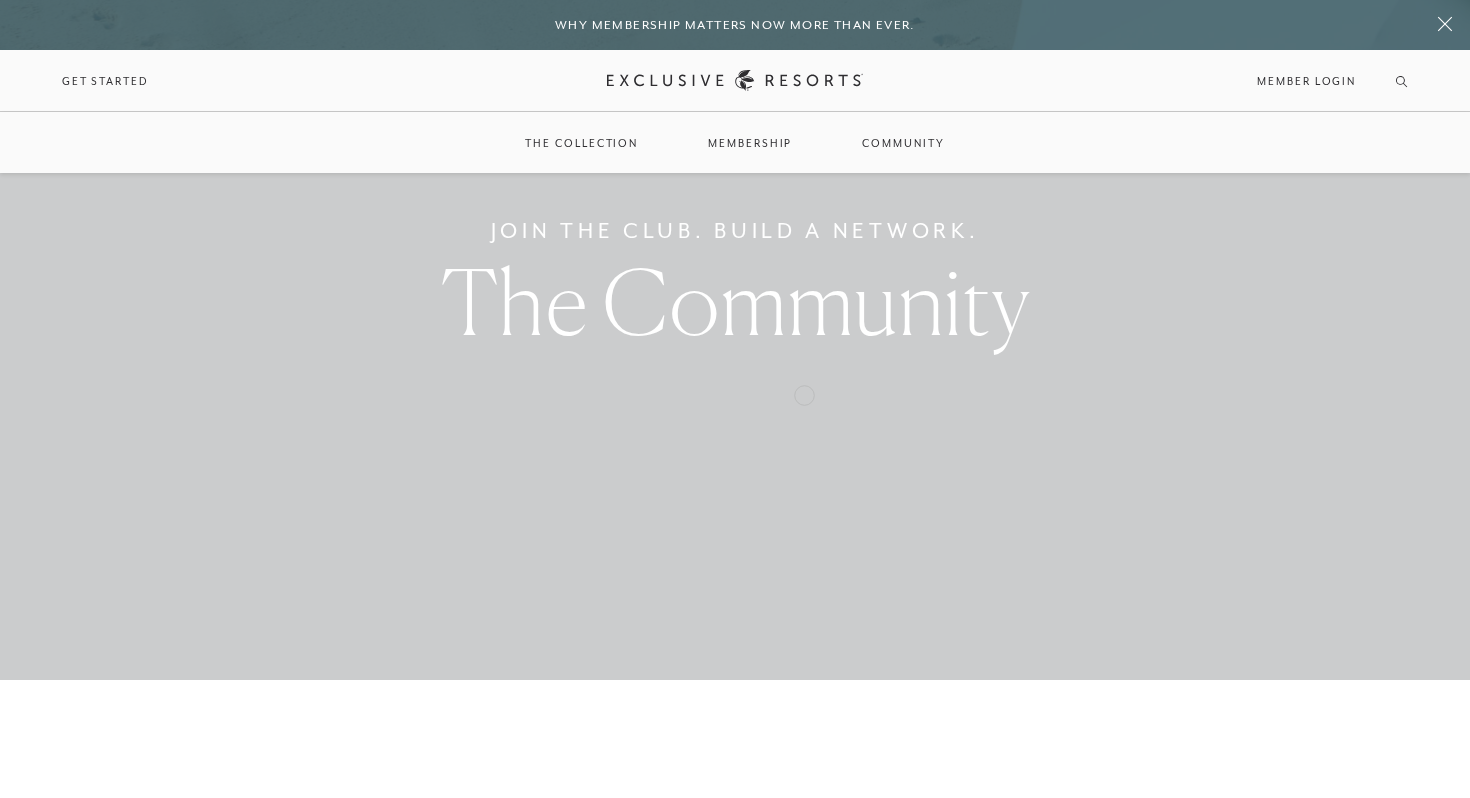 scroll, scrollTop: 183, scrollLeft: 0, axis: vertical 